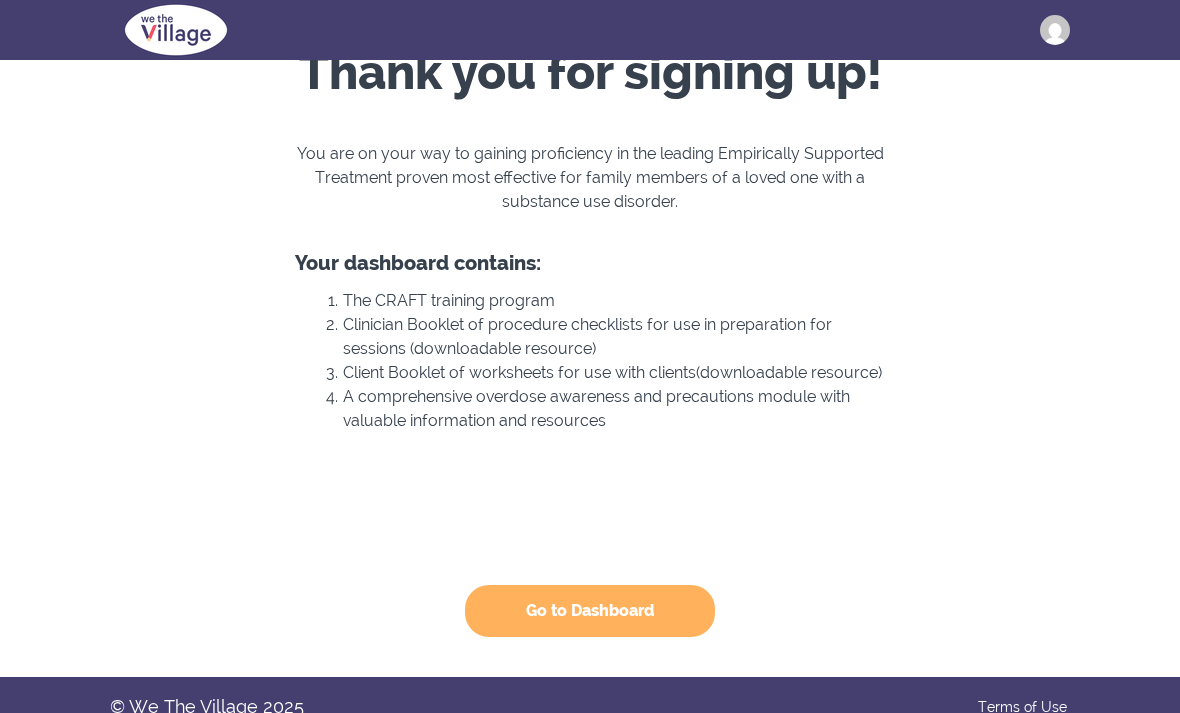 scroll, scrollTop: 88, scrollLeft: 0, axis: vertical 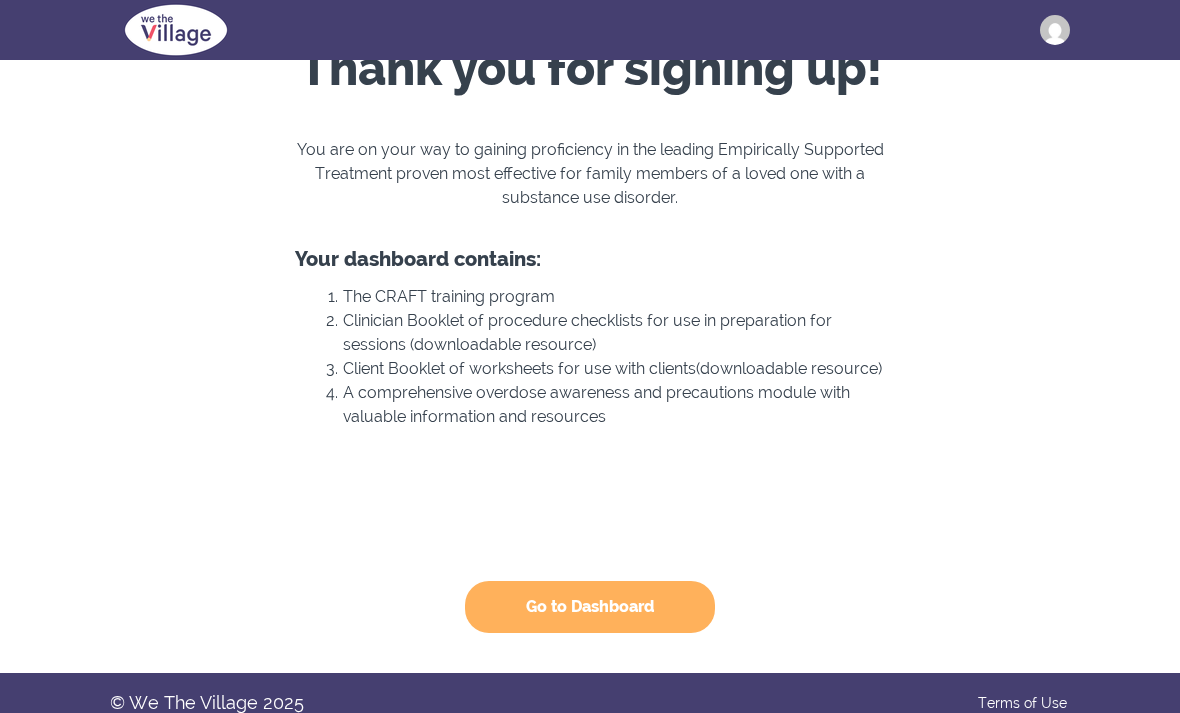 click on "Go to Dashboard" at bounding box center [590, 607] 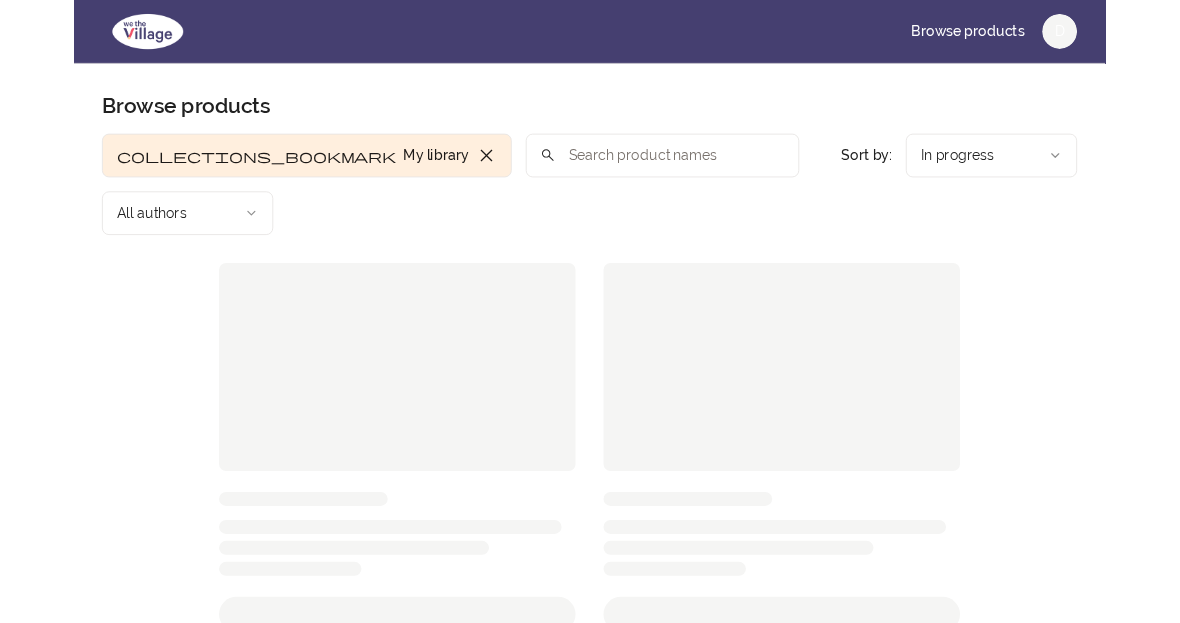 scroll, scrollTop: 0, scrollLeft: 0, axis: both 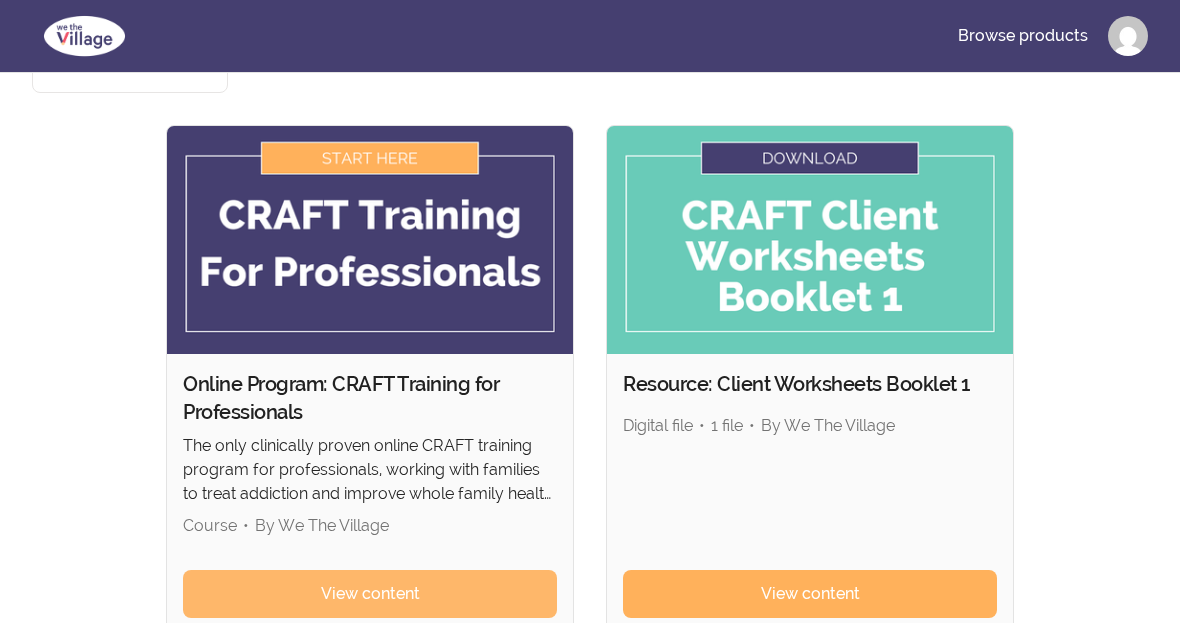 click on "View content" at bounding box center [370, 594] 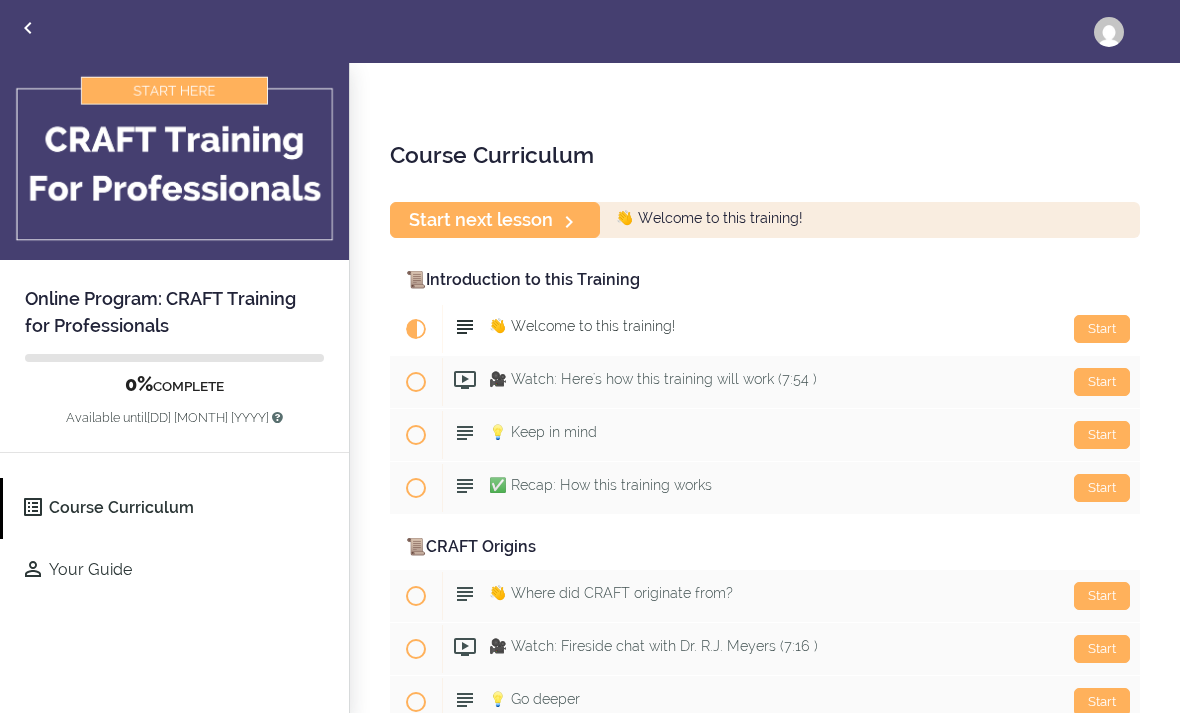 scroll, scrollTop: 0, scrollLeft: 0, axis: both 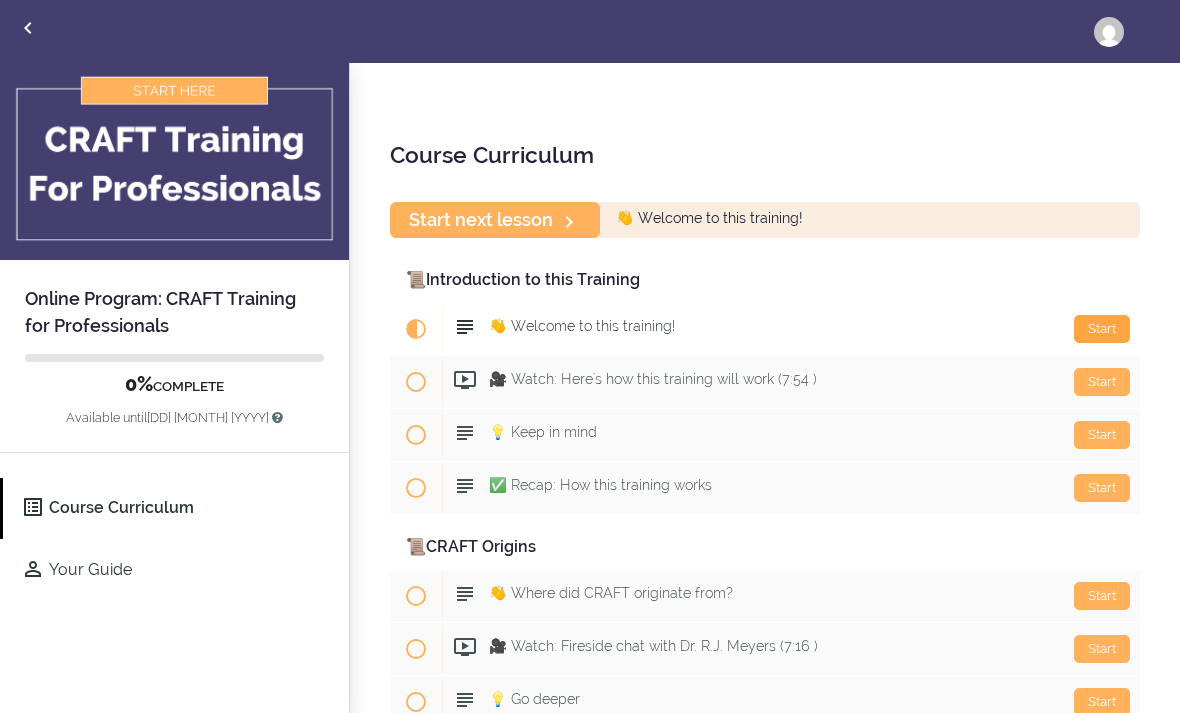 click on "Start" at bounding box center [1102, 329] 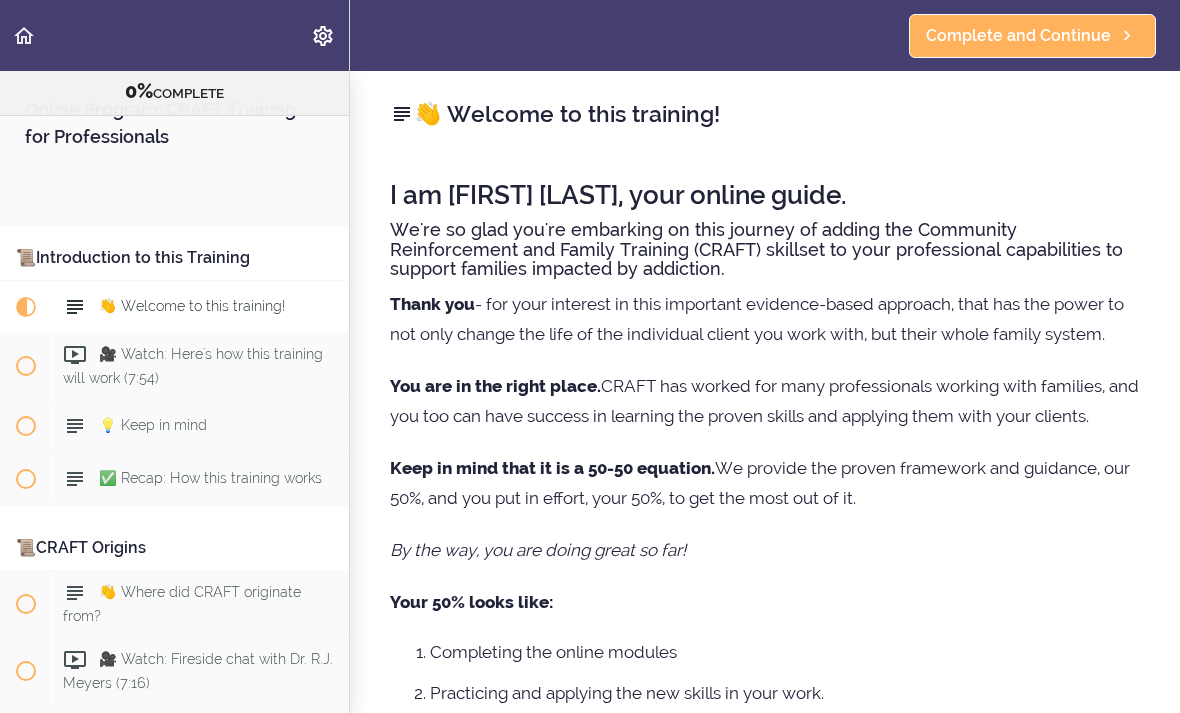 scroll, scrollTop: 0, scrollLeft: 0, axis: both 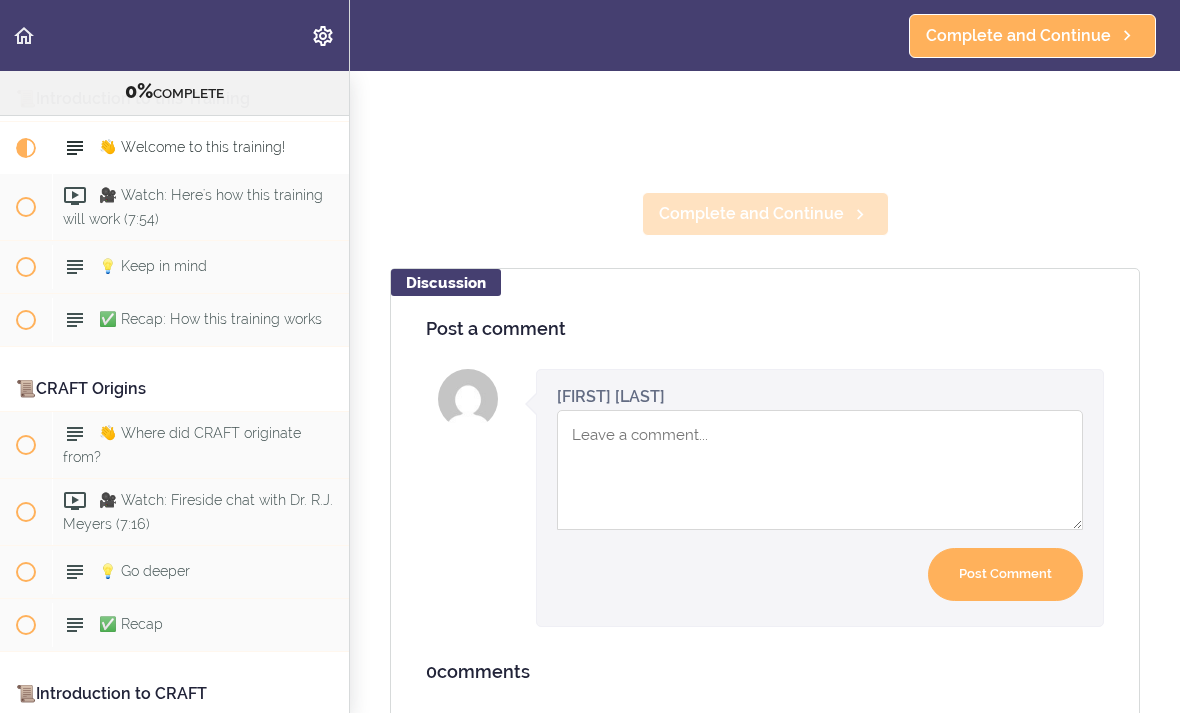 click on "Complete and Continue" at bounding box center (751, 214) 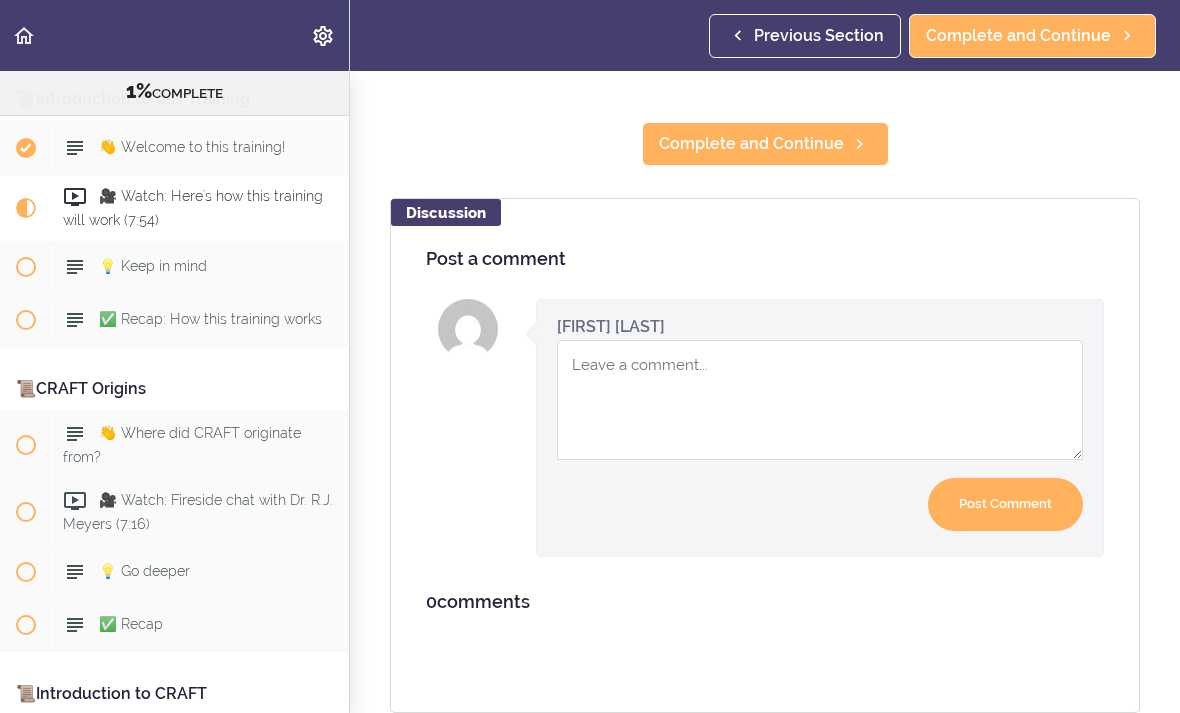 scroll, scrollTop: 1, scrollLeft: 0, axis: vertical 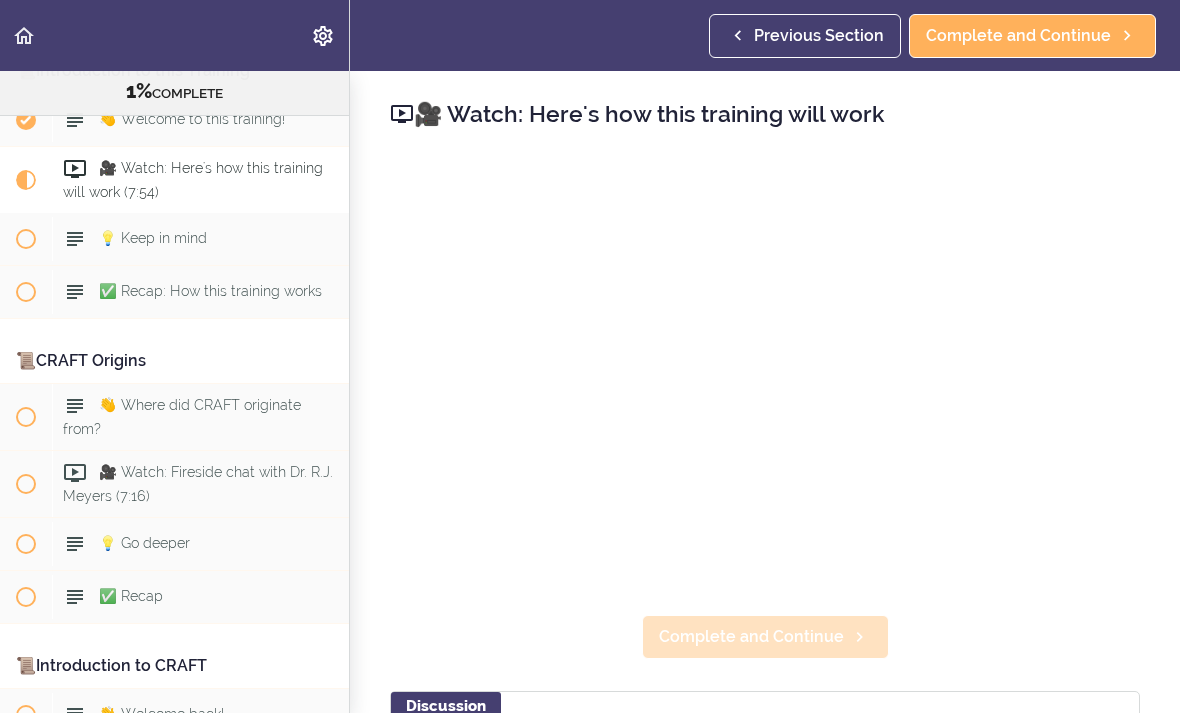 click on "Complete and Continue" at bounding box center (751, 637) 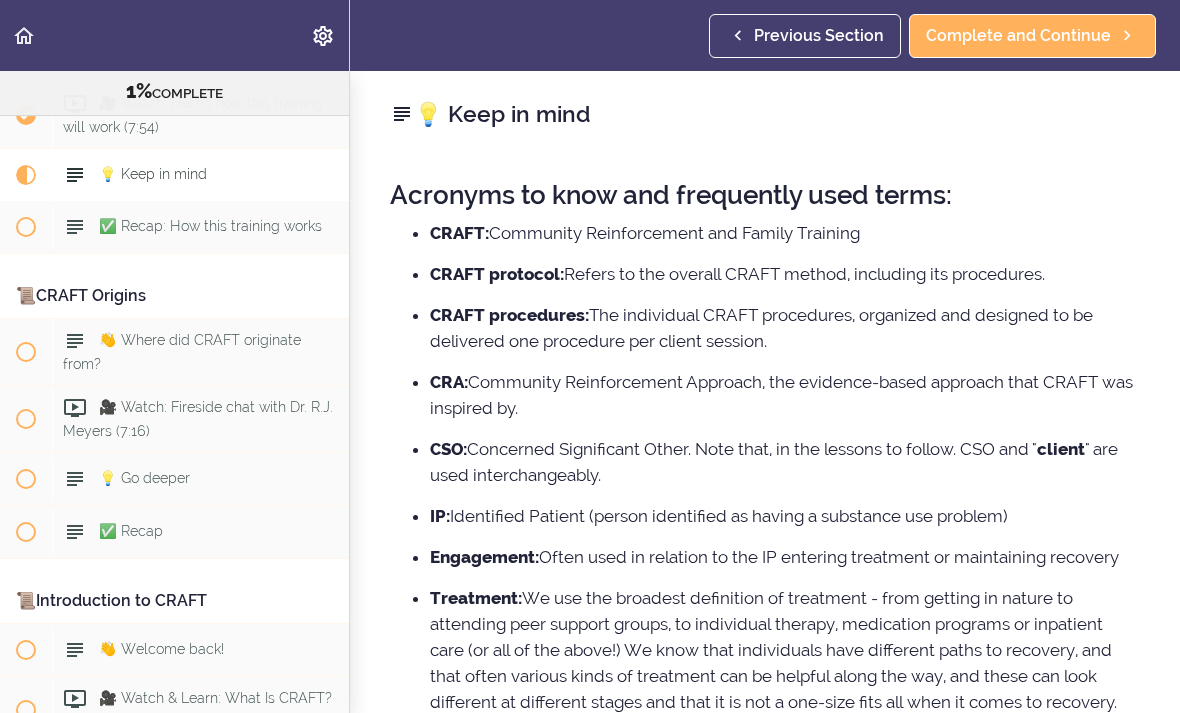 scroll, scrollTop: 254, scrollLeft: 0, axis: vertical 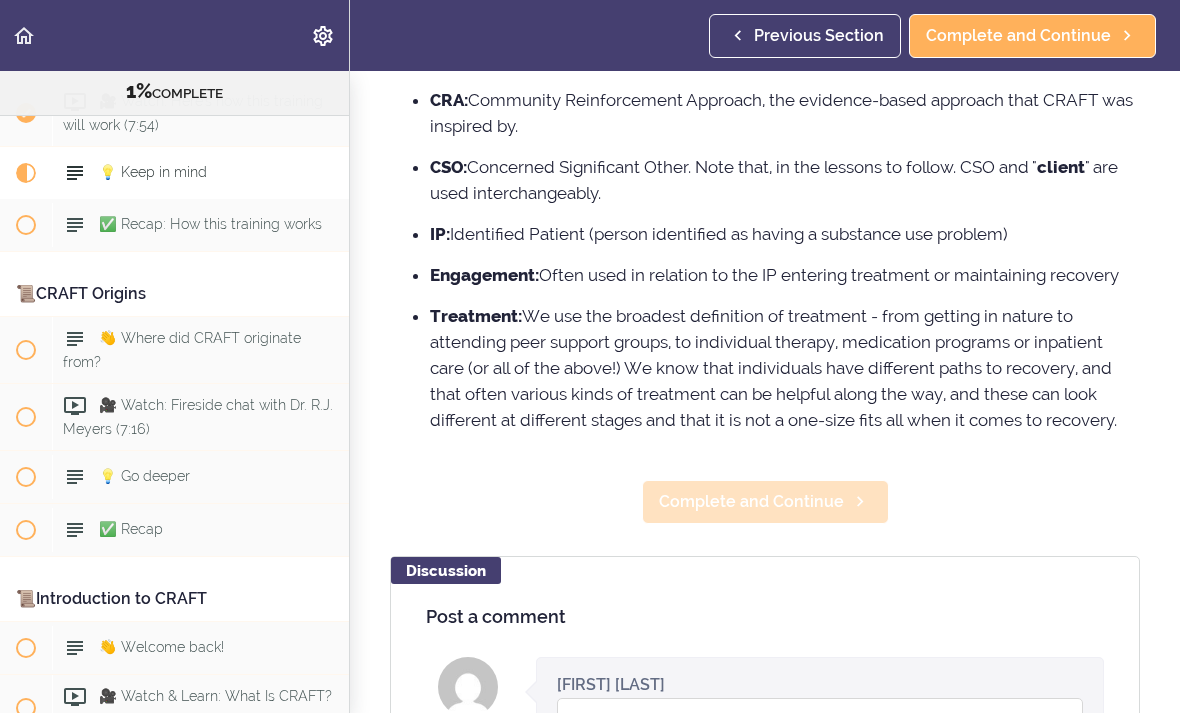 click on "Complete and Continue" at bounding box center [751, 502] 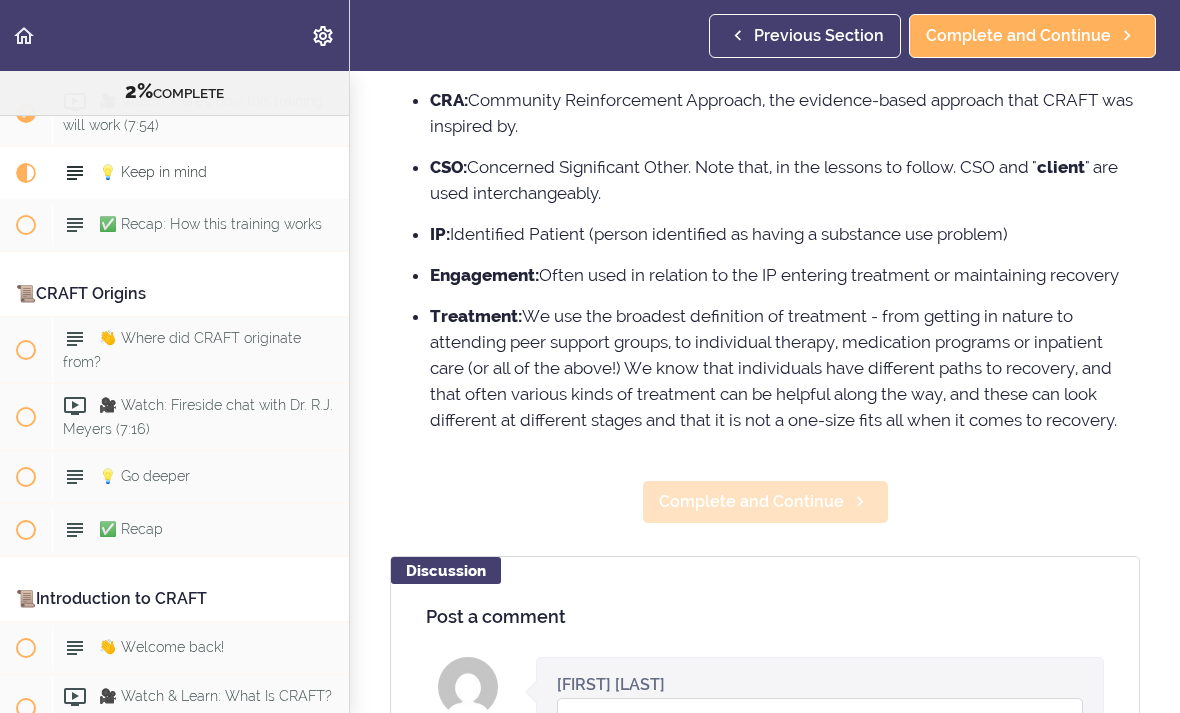 scroll, scrollTop: 37, scrollLeft: 0, axis: vertical 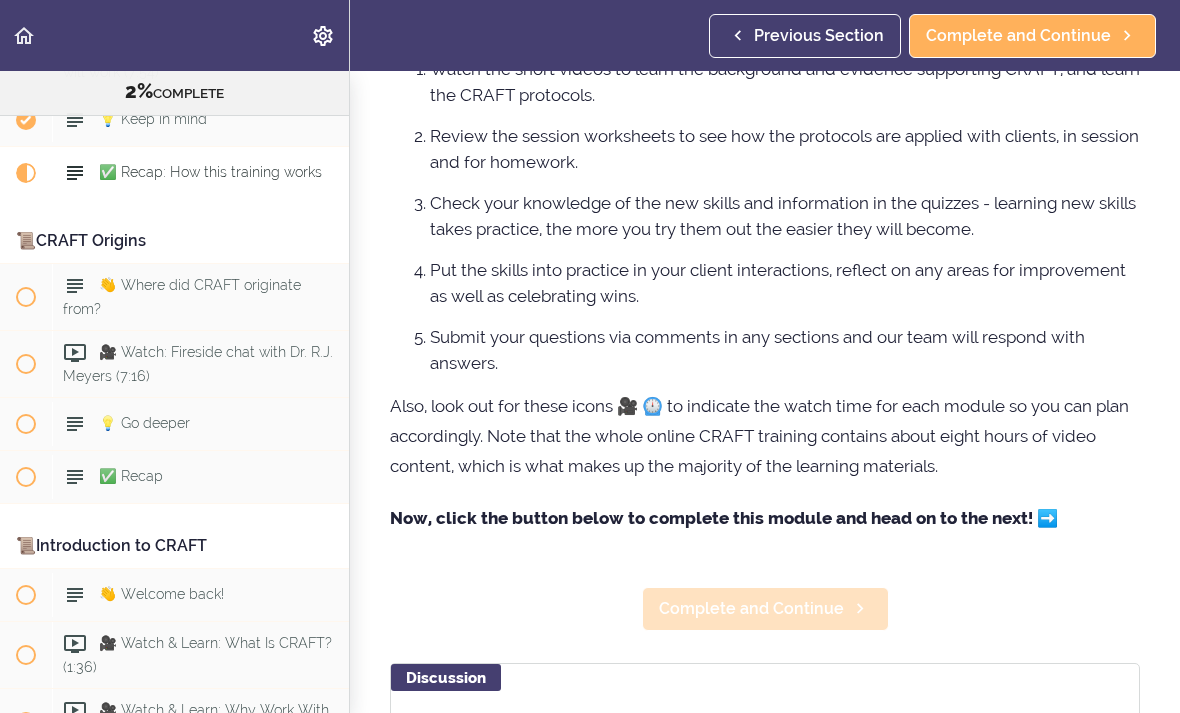 click on "Complete and Continue" at bounding box center (751, 609) 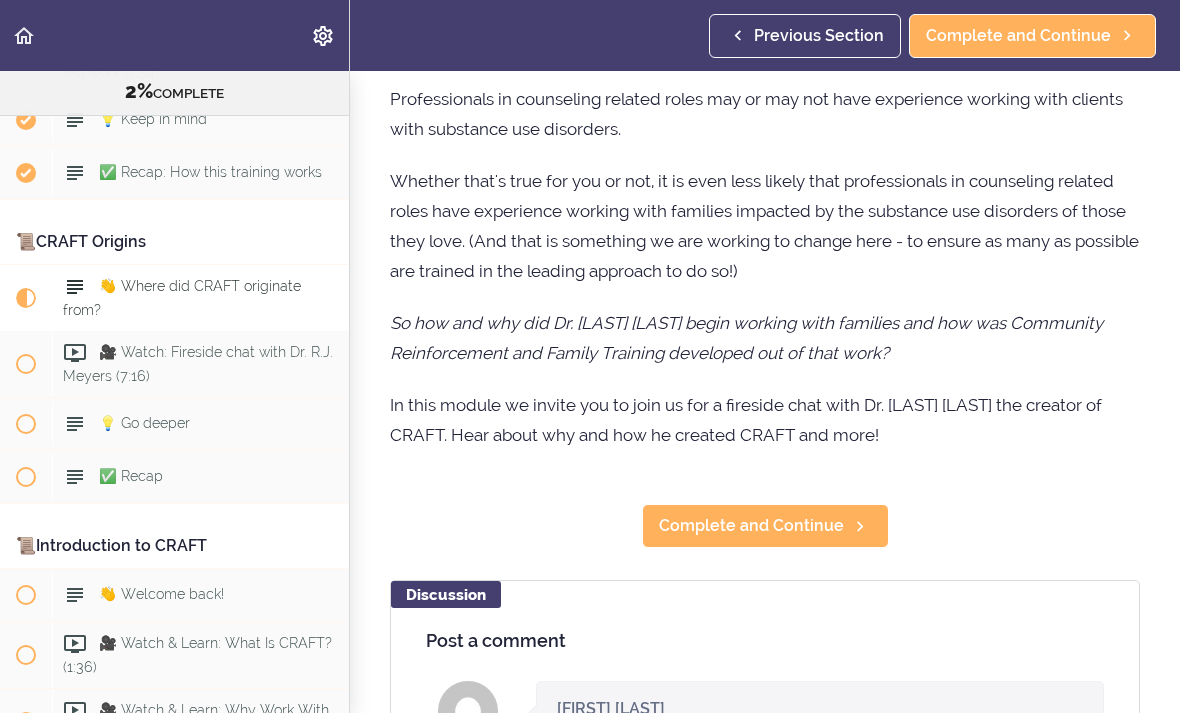 scroll, scrollTop: 20, scrollLeft: 0, axis: vertical 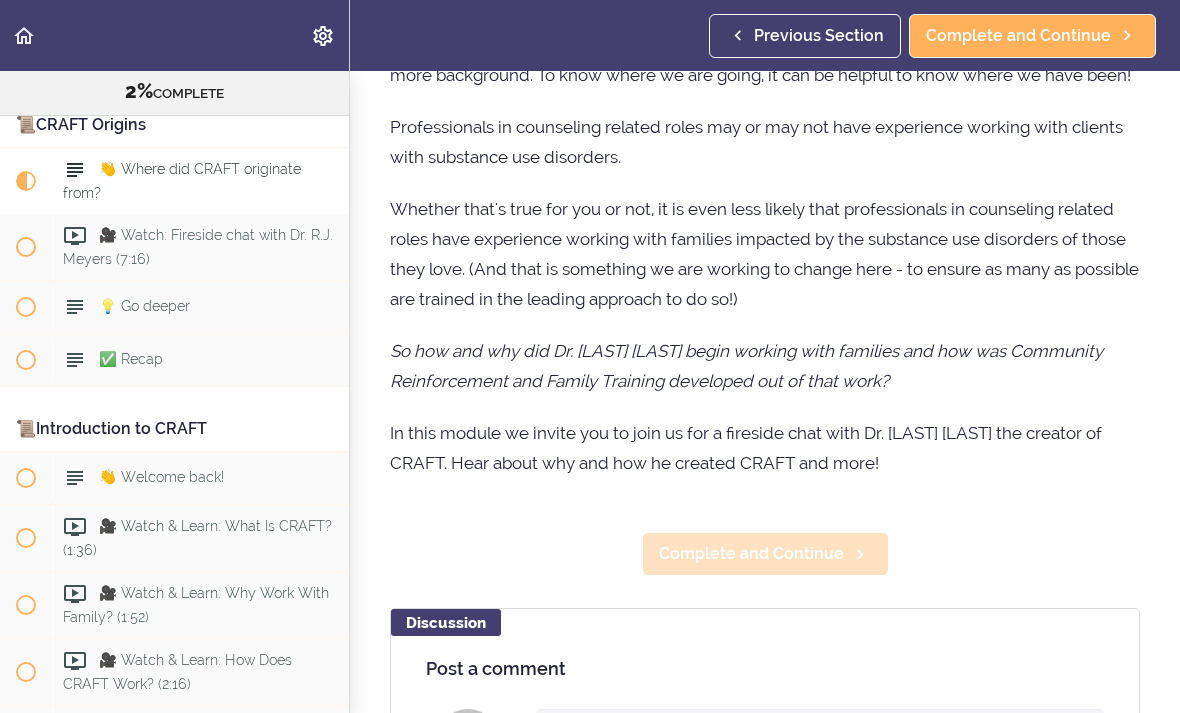 click on "Complete and Continue" at bounding box center [765, 554] 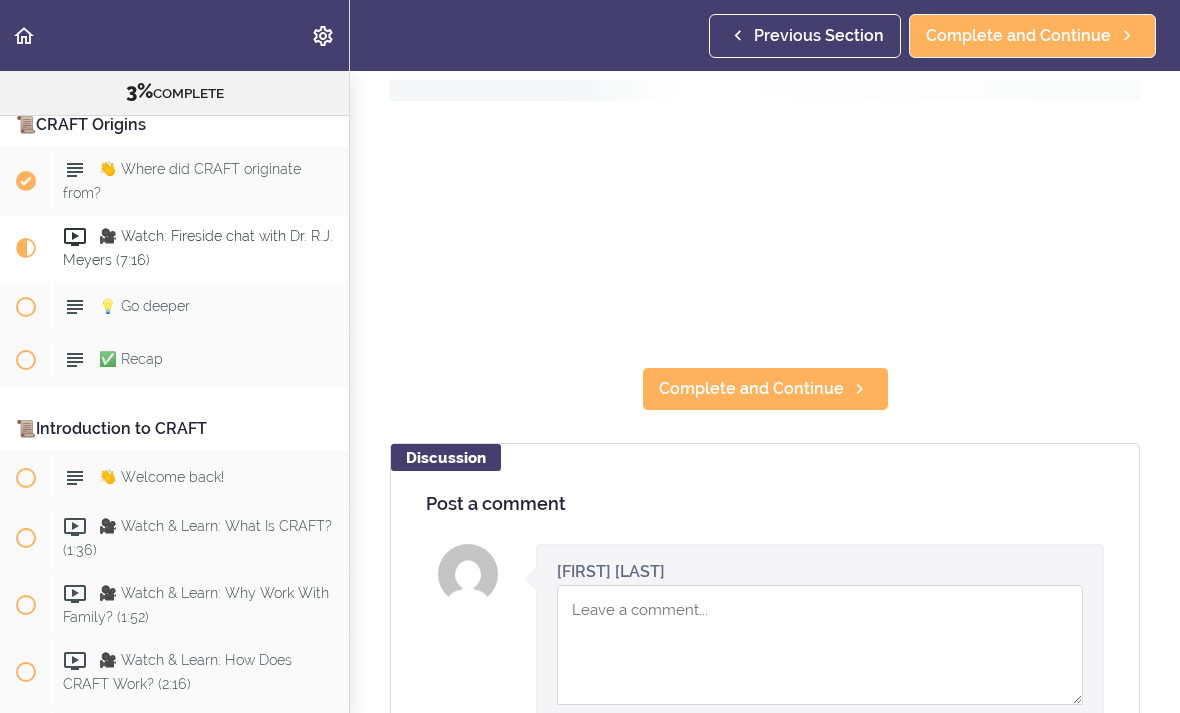 scroll, scrollTop: 0, scrollLeft: 0, axis: both 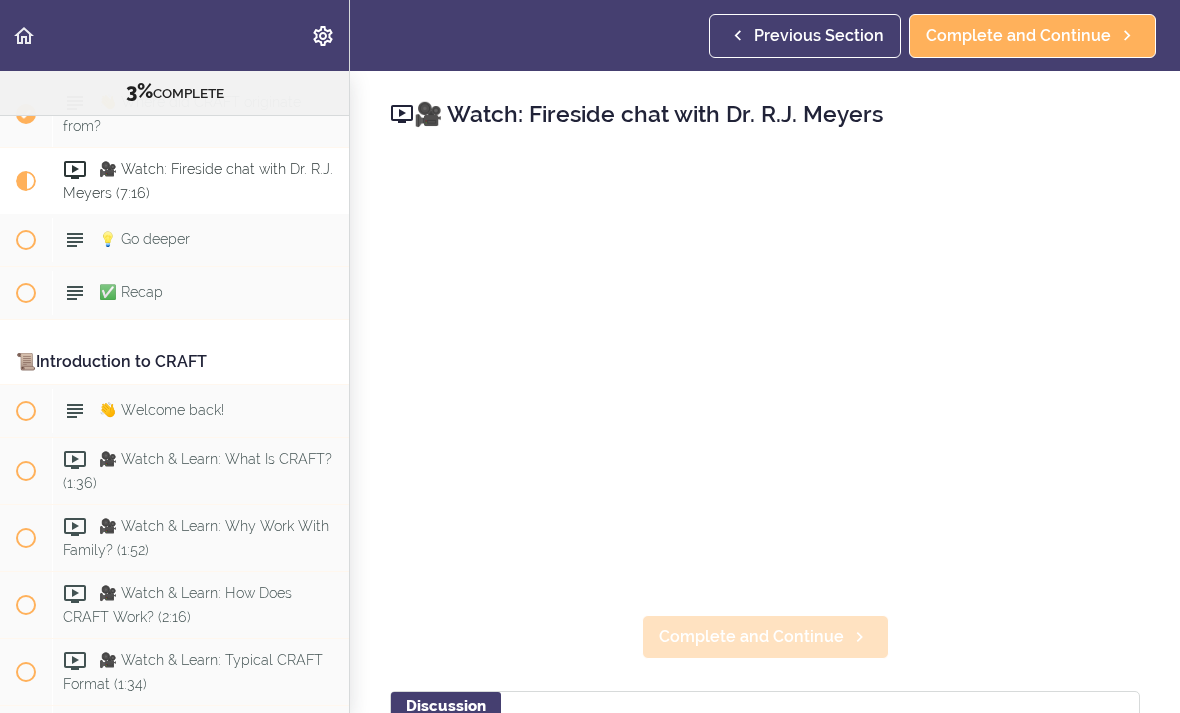 click on "Complete and Continue" at bounding box center [751, 637] 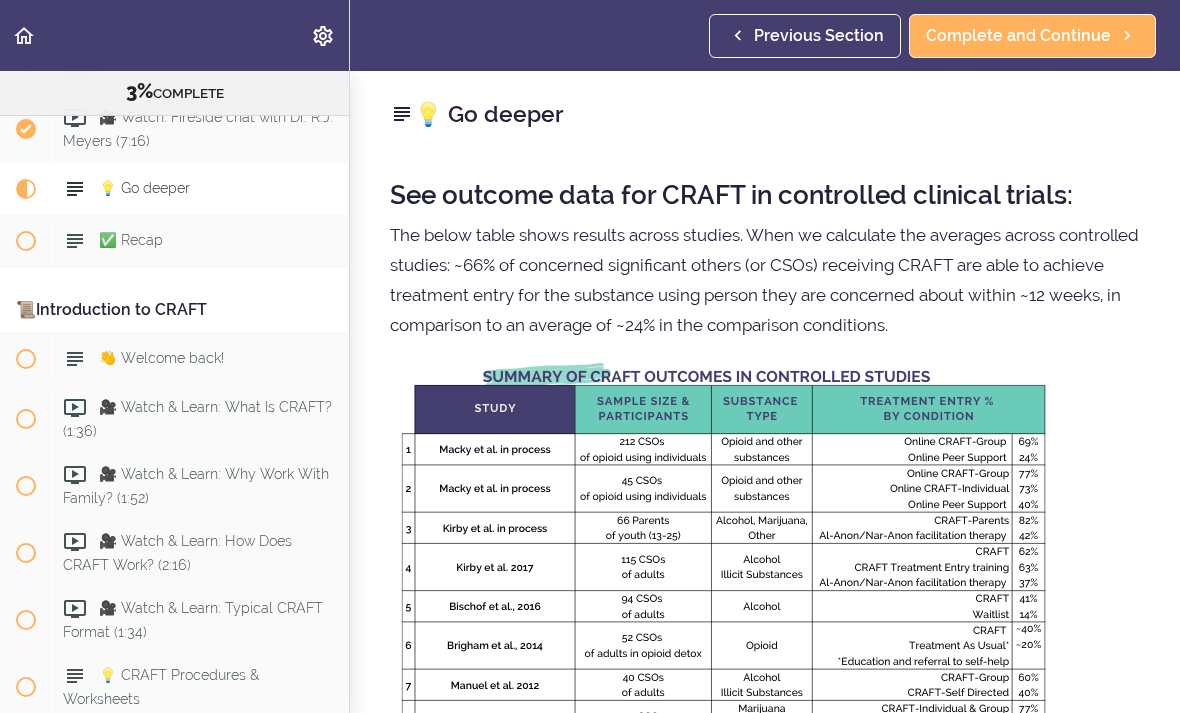 scroll, scrollTop: 558, scrollLeft: 0, axis: vertical 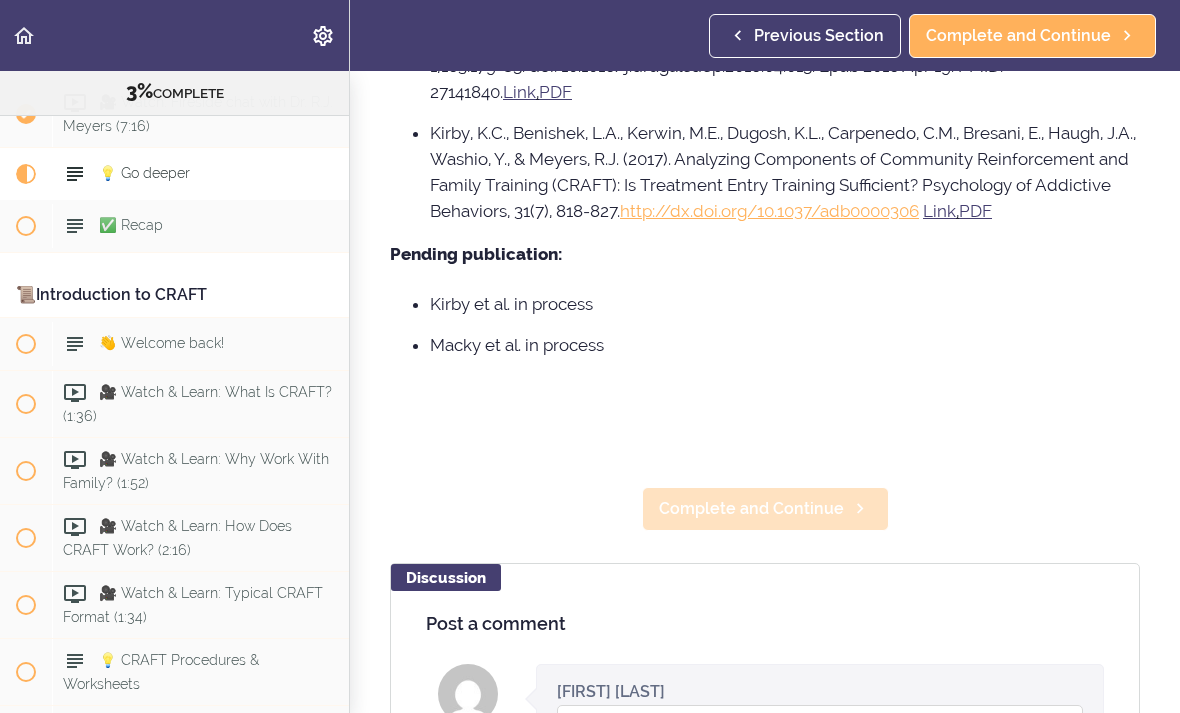click on "Complete and Continue" at bounding box center (751, 509) 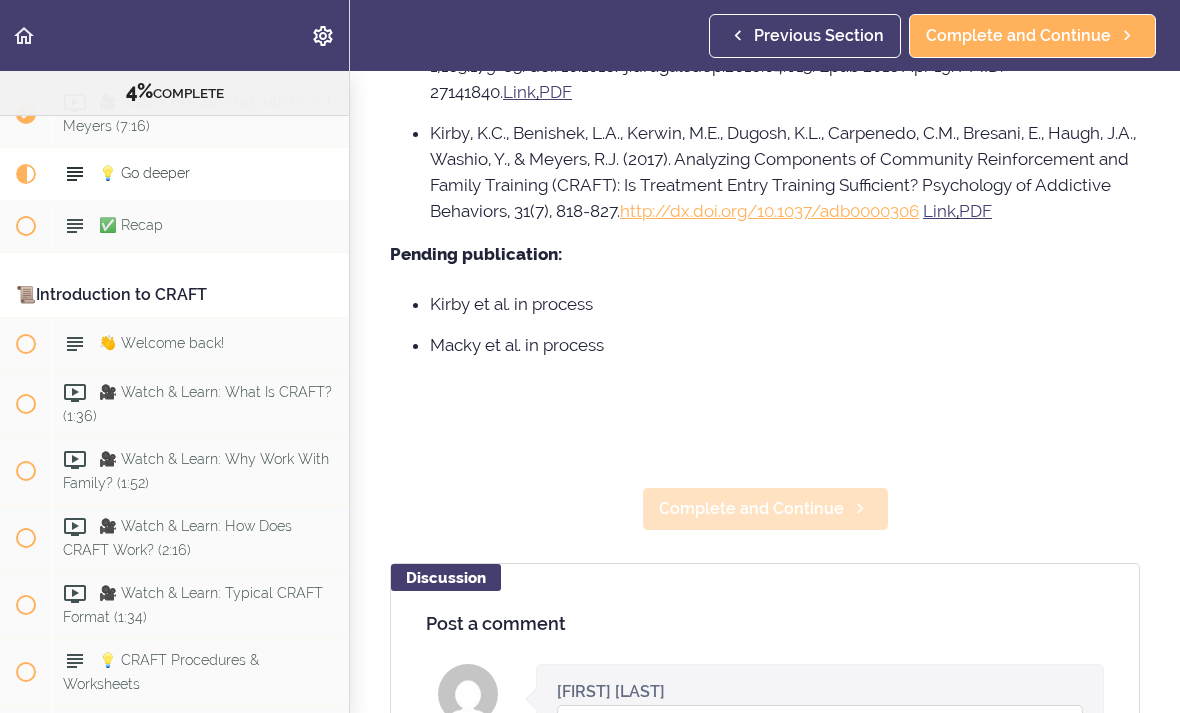 scroll, scrollTop: 273, scrollLeft: 0, axis: vertical 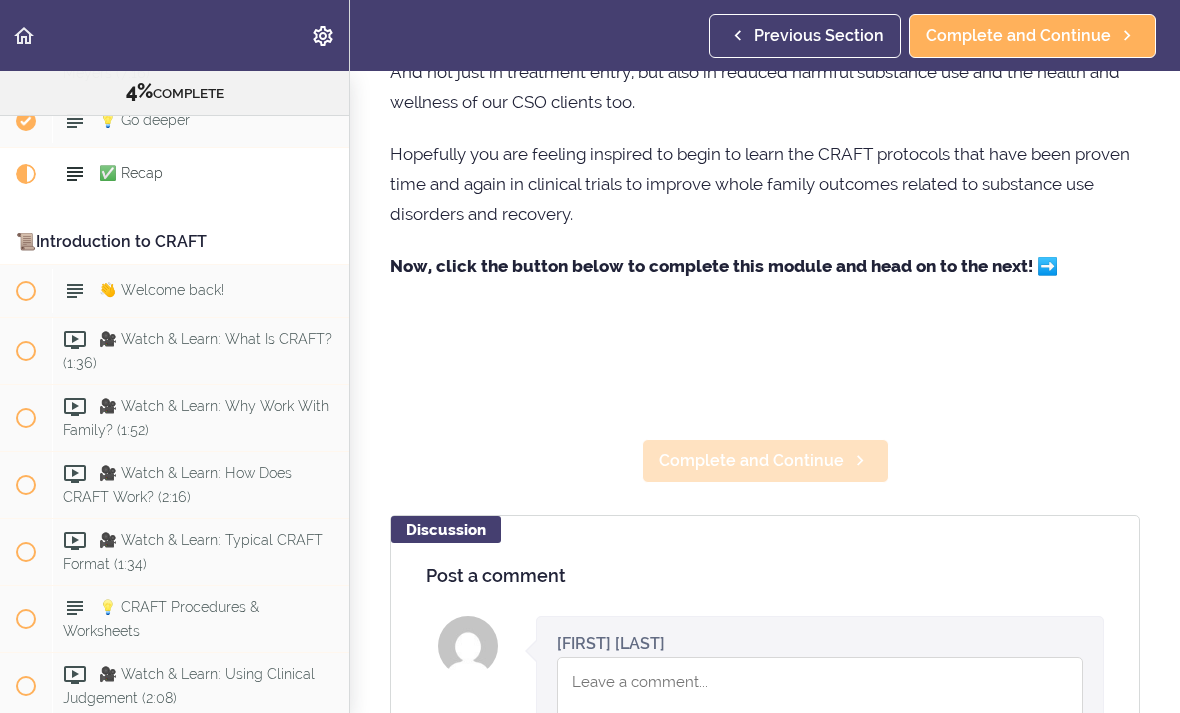 click 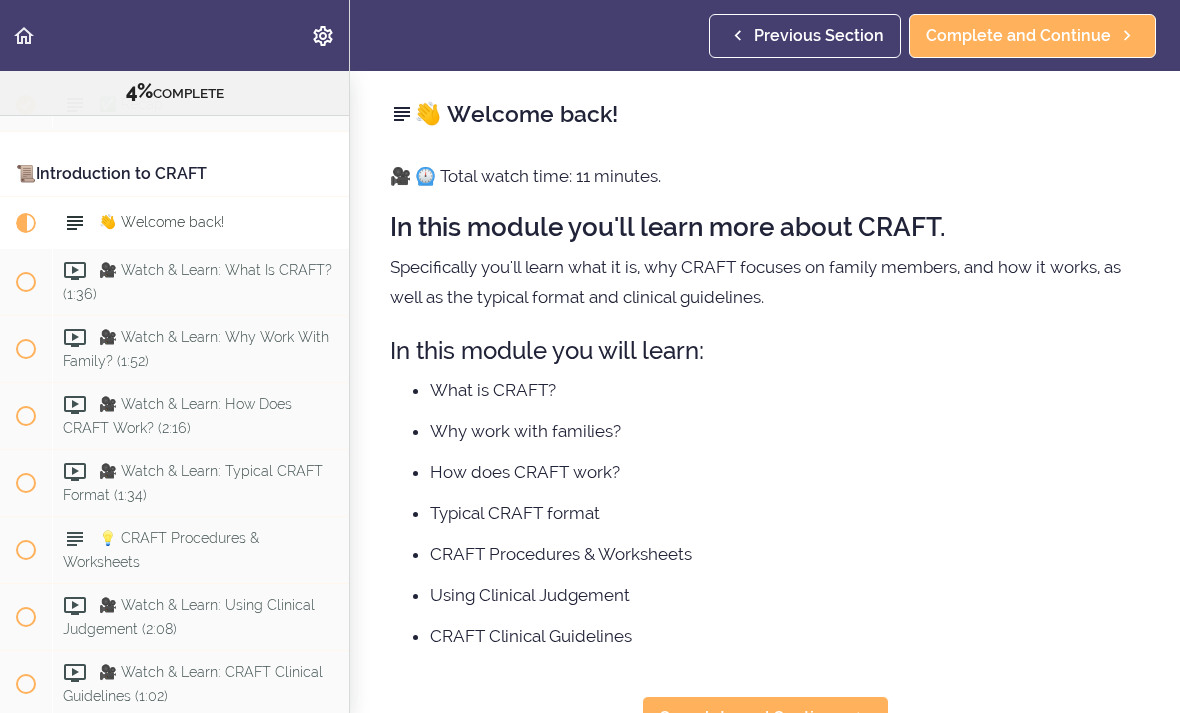 scroll, scrollTop: 728, scrollLeft: 0, axis: vertical 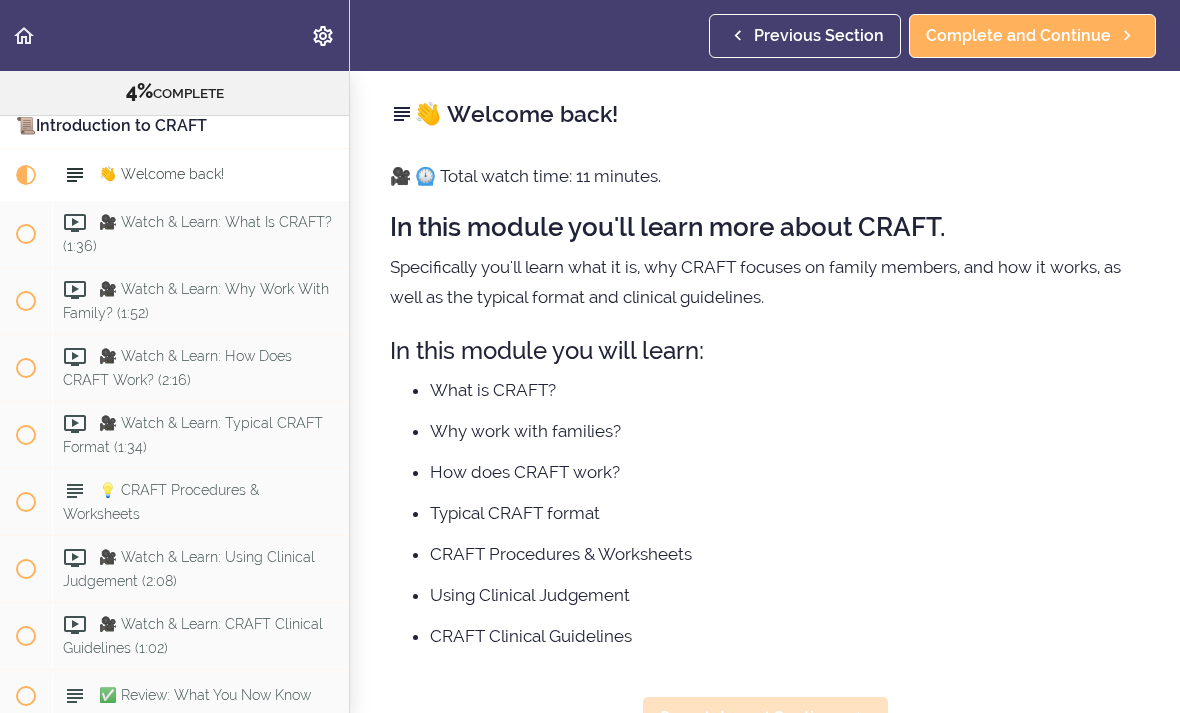 click on "Complete and Continue" at bounding box center [765, 718] 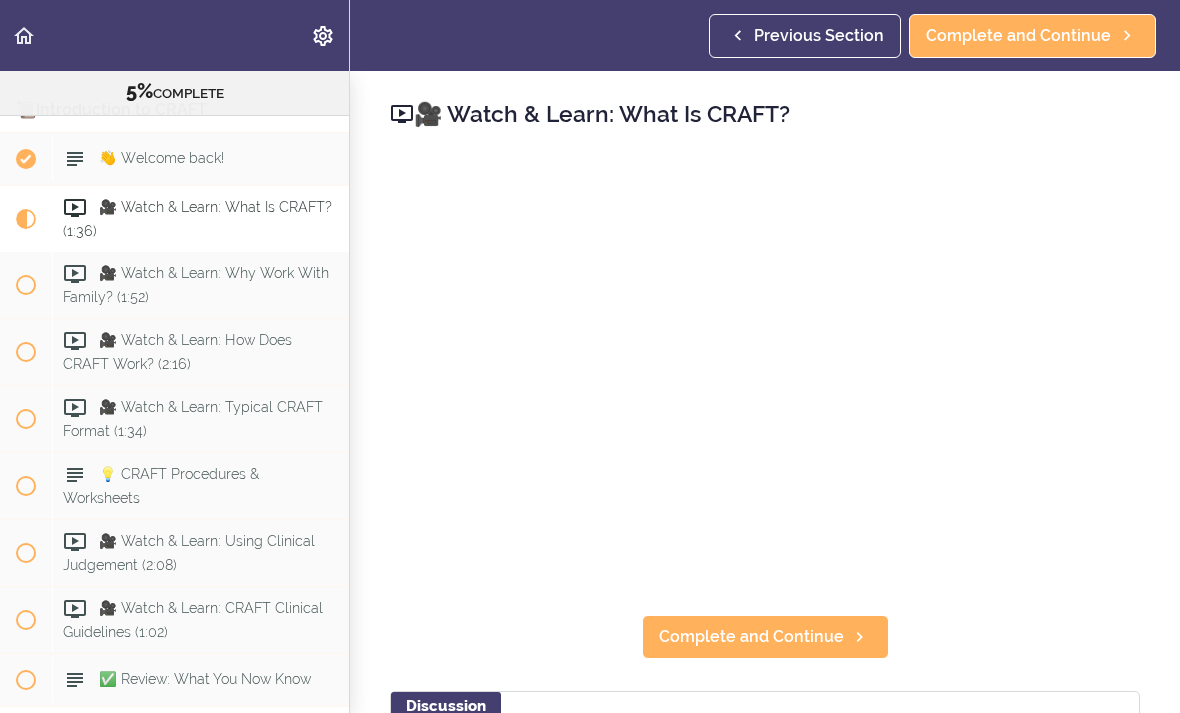 scroll, scrollTop: 781, scrollLeft: 0, axis: vertical 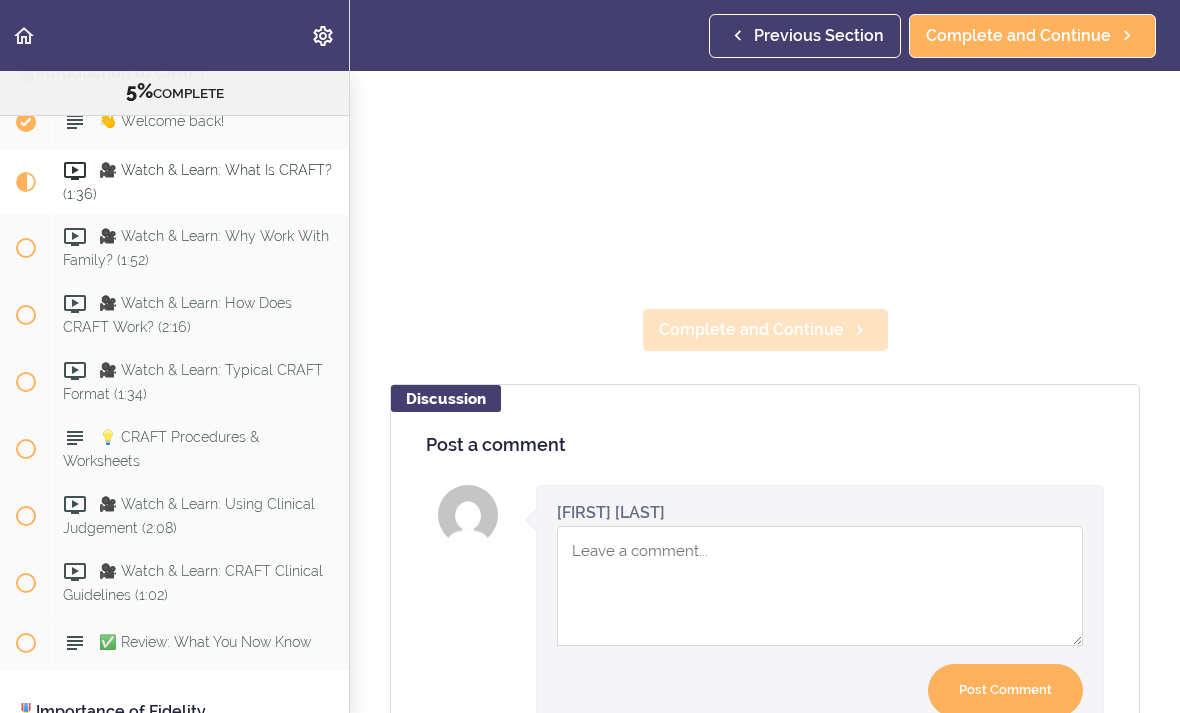 click on "Complete and Continue" at bounding box center [751, 330] 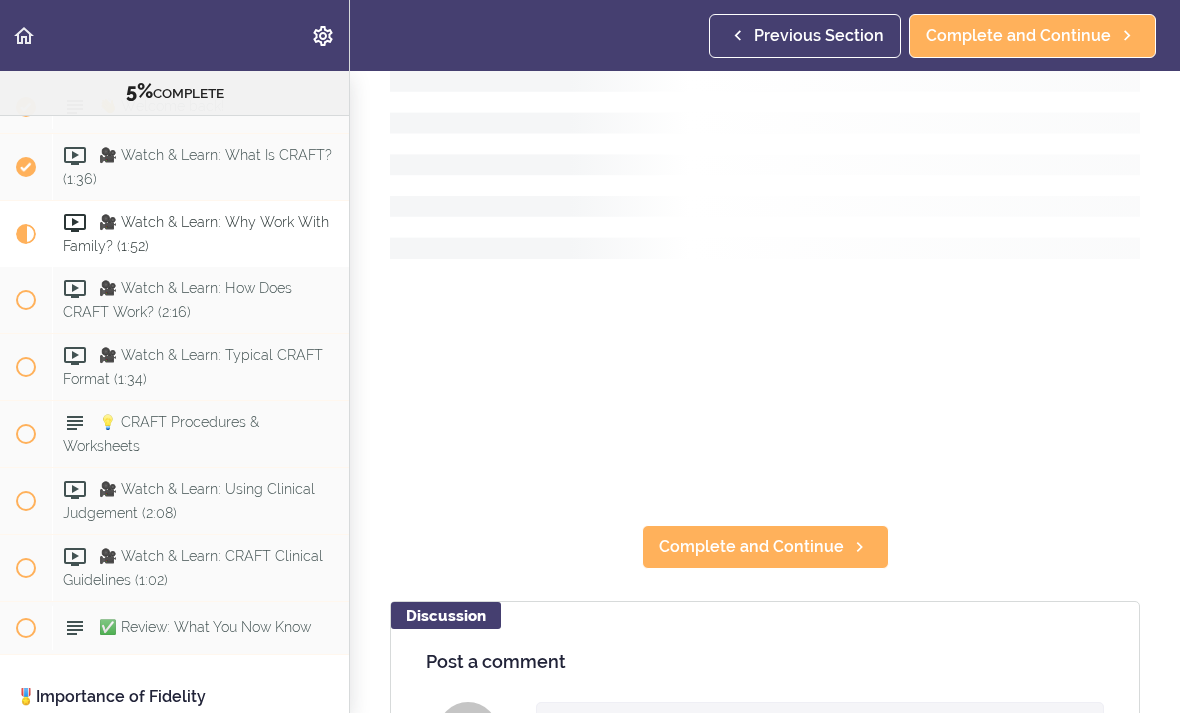 scroll, scrollTop: 0, scrollLeft: 0, axis: both 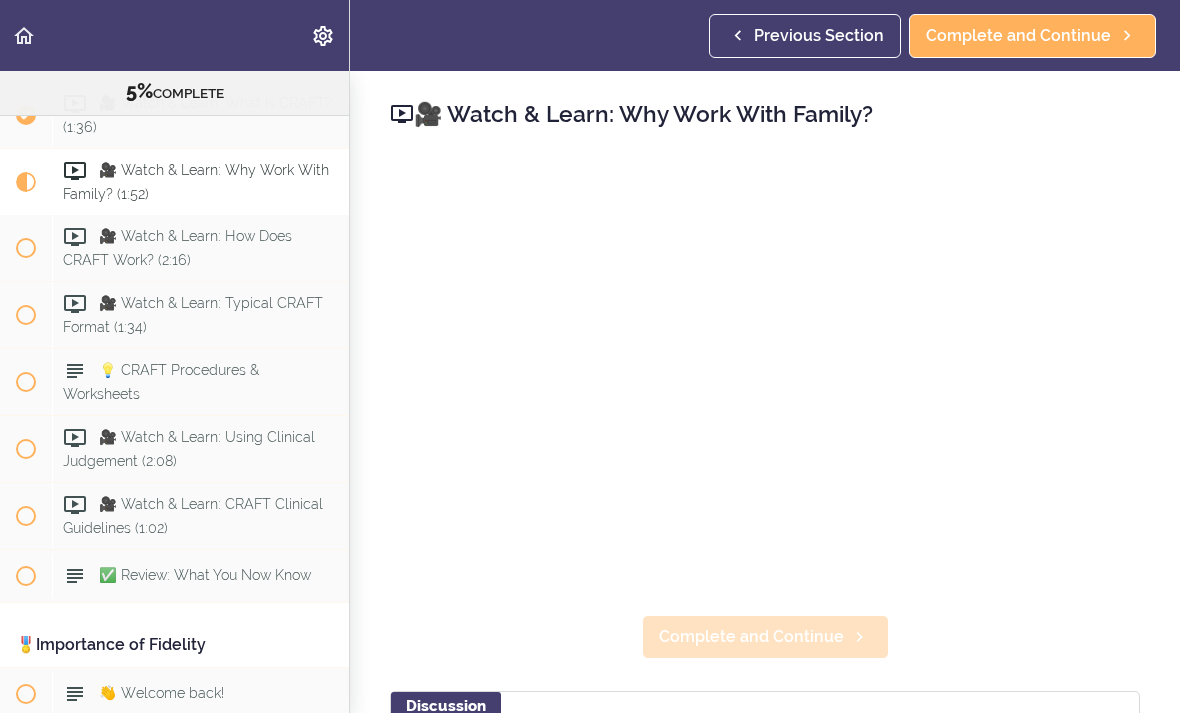 click on "Complete and Continue" at bounding box center [751, 637] 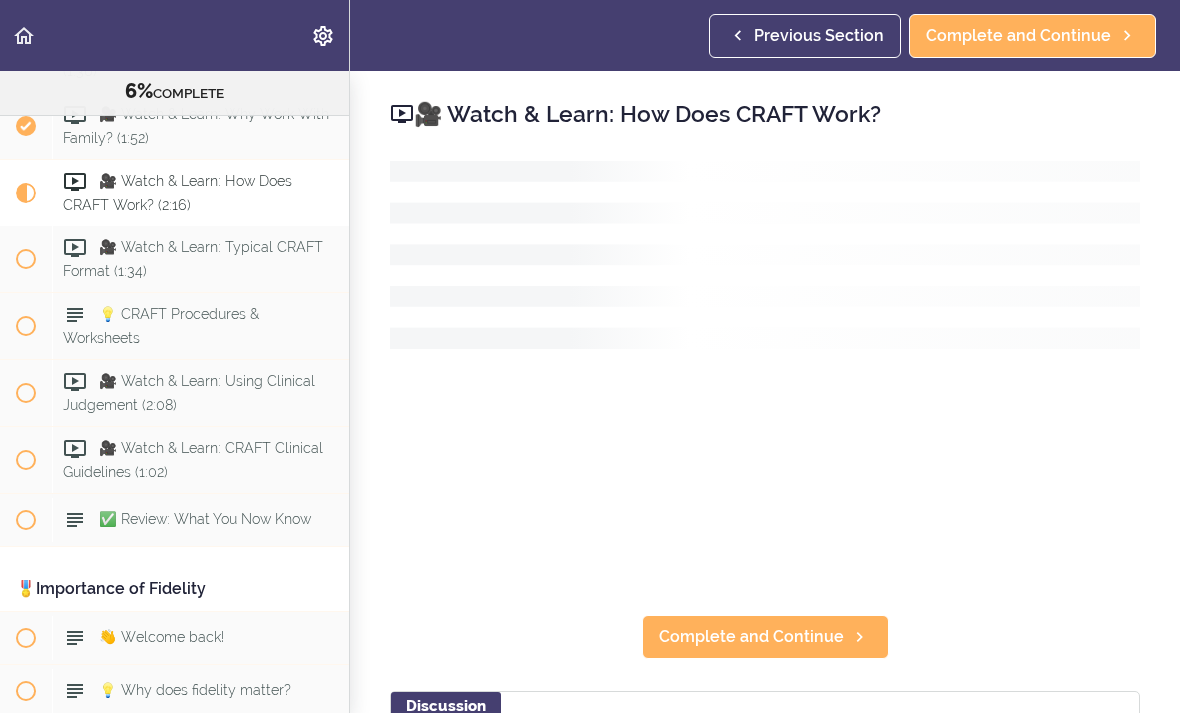 scroll, scrollTop: 915, scrollLeft: 0, axis: vertical 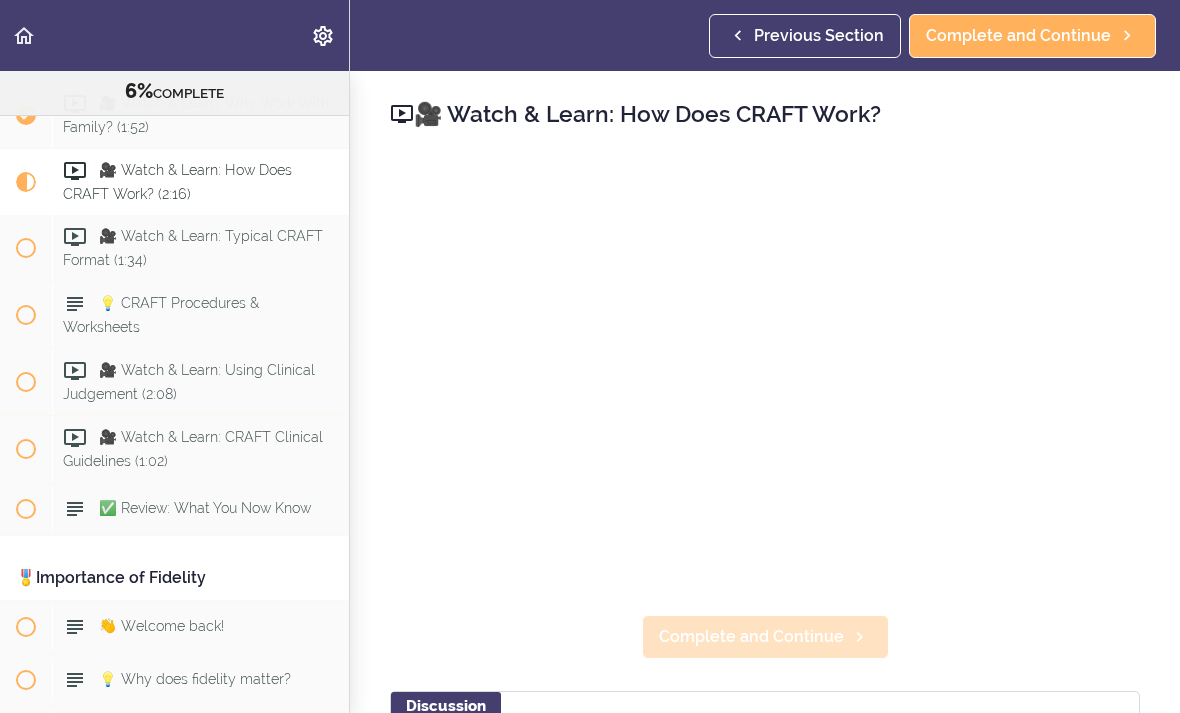 click on "Complete and Continue" at bounding box center [751, 637] 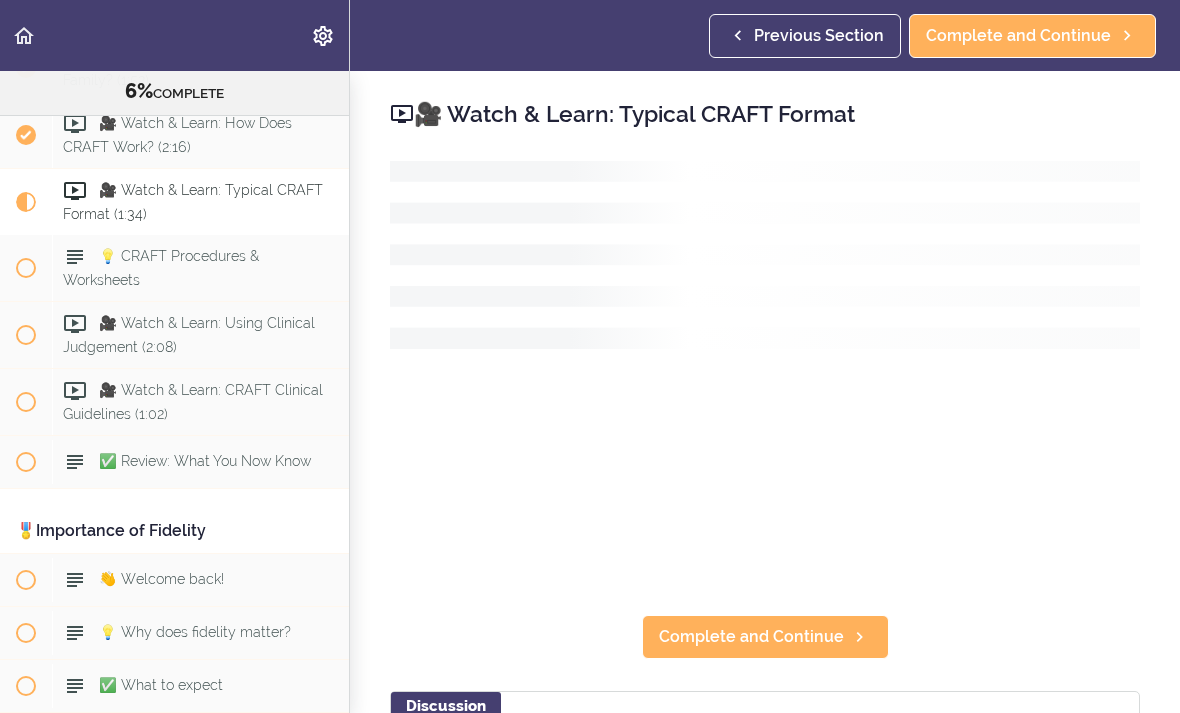 scroll, scrollTop: 981, scrollLeft: 0, axis: vertical 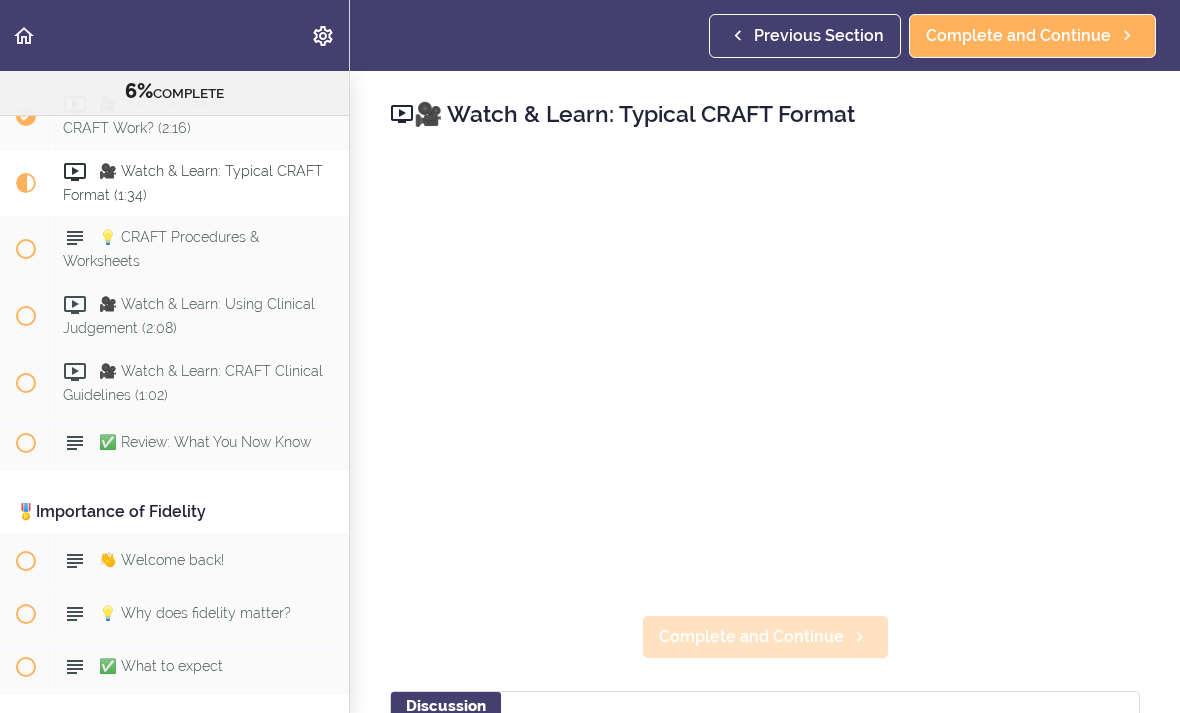 click on "Complete and Continue" at bounding box center [751, 637] 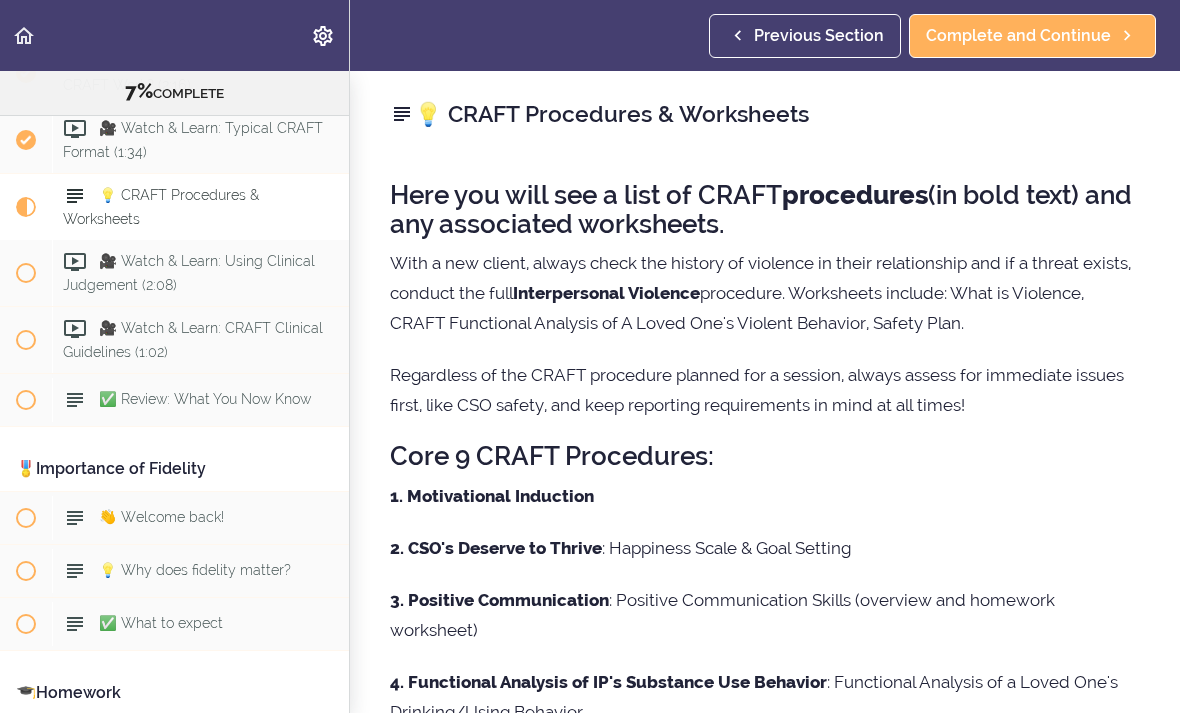 scroll, scrollTop: 1048, scrollLeft: 0, axis: vertical 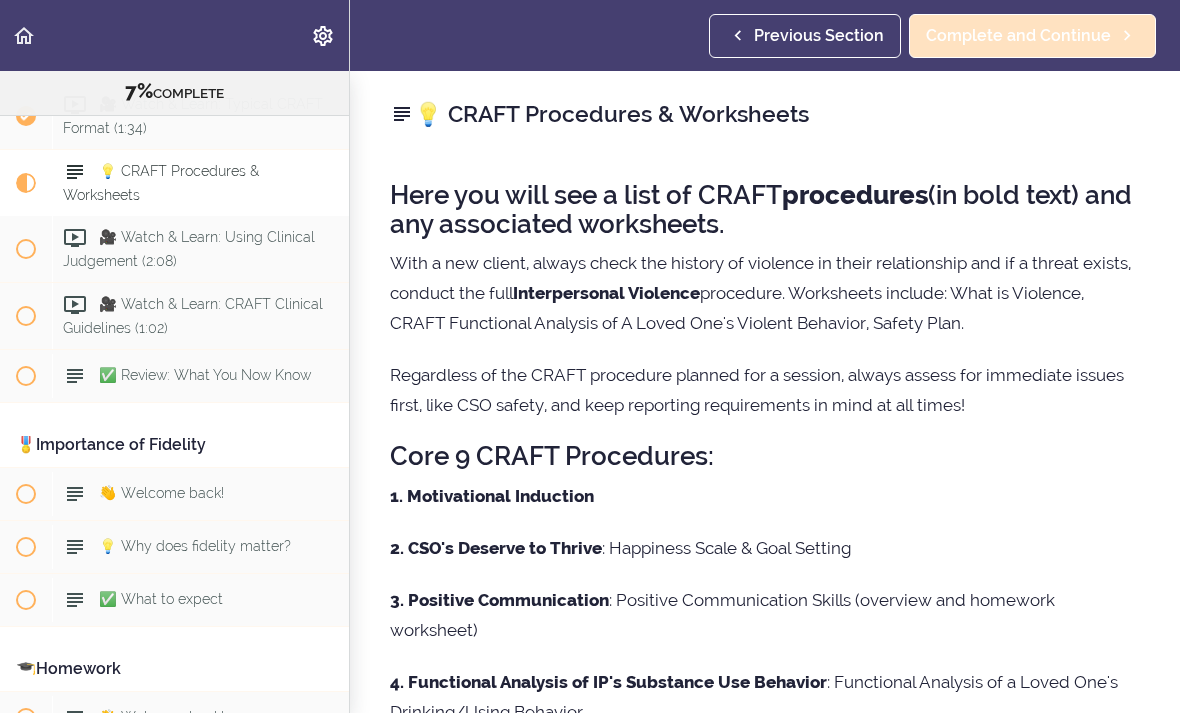 click on "Complete and Continue" at bounding box center (1018, 36) 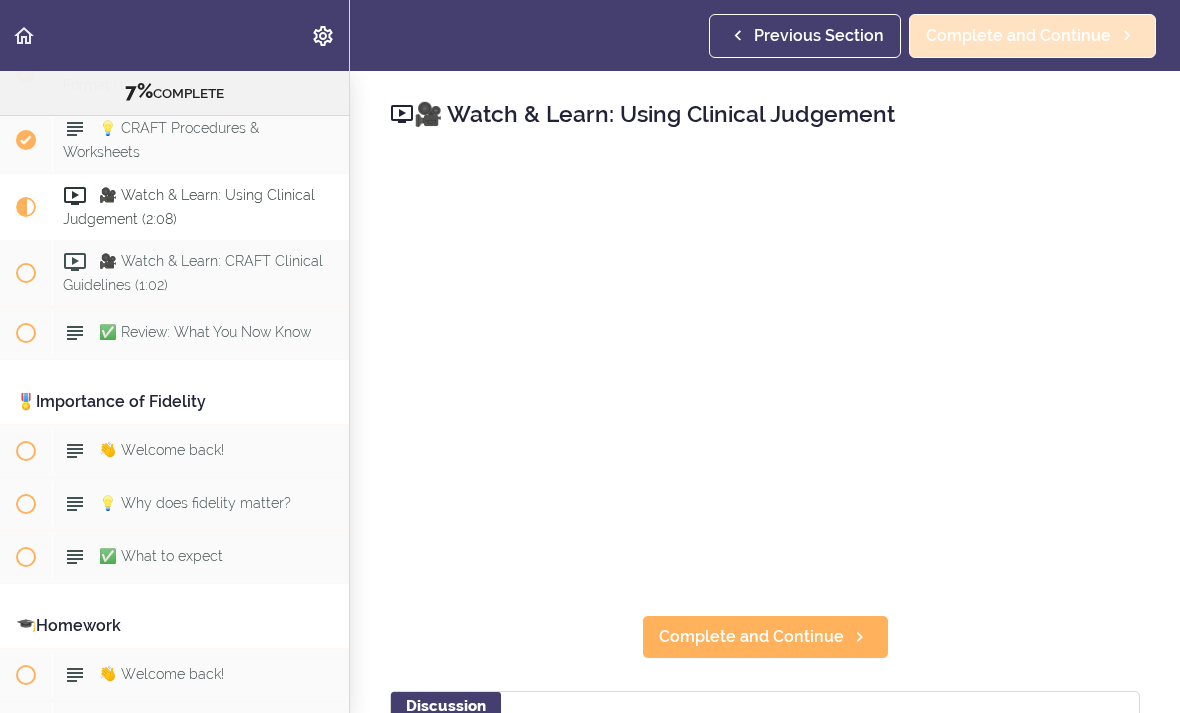 scroll, scrollTop: 1115, scrollLeft: 0, axis: vertical 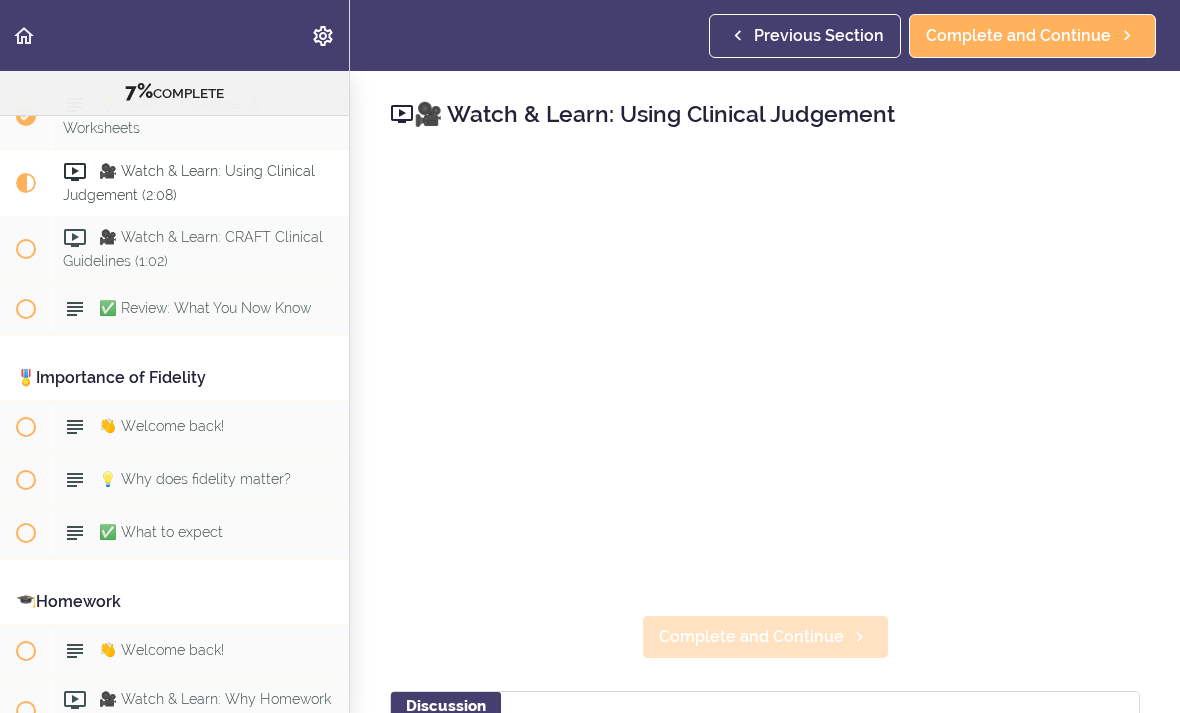 click on "Complete and Continue" at bounding box center [751, 637] 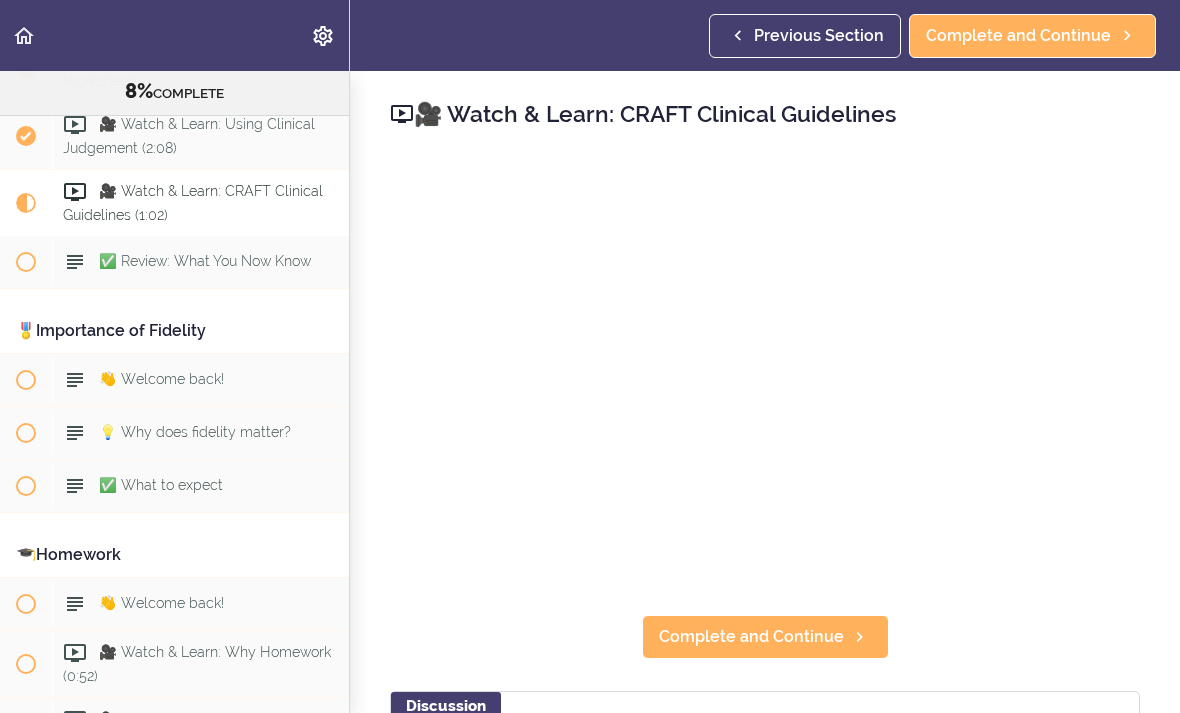 scroll, scrollTop: 1182, scrollLeft: 0, axis: vertical 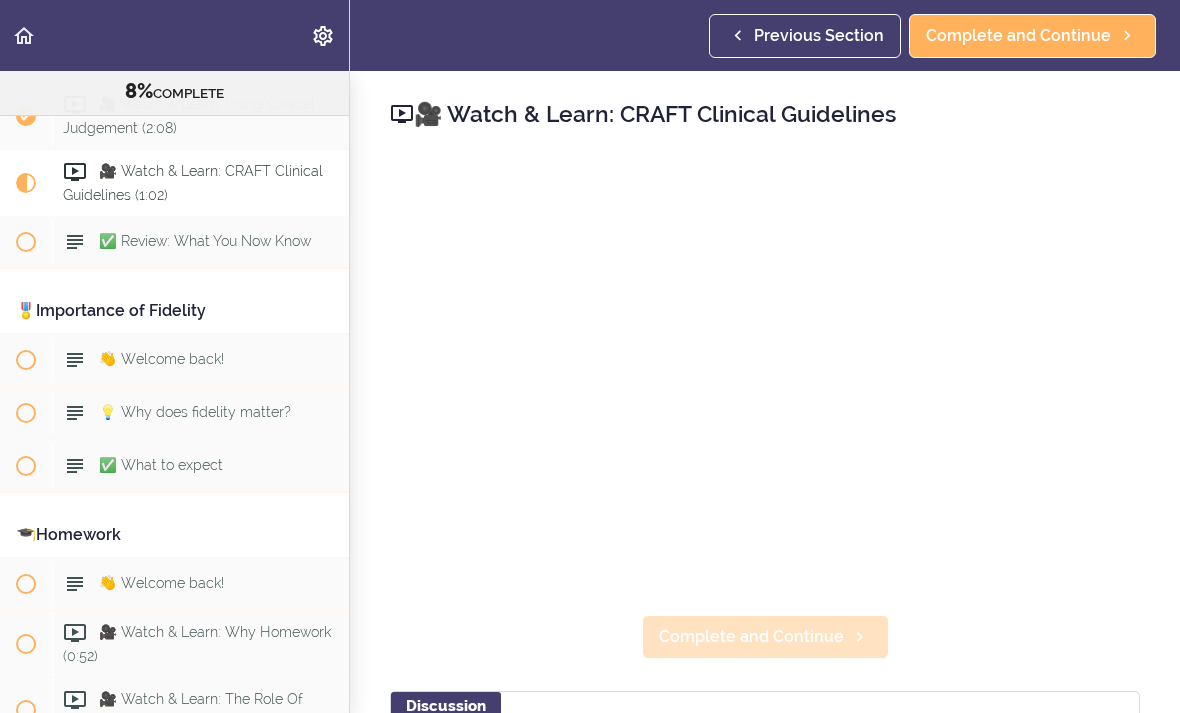 click on "Complete and Continue" at bounding box center (751, 637) 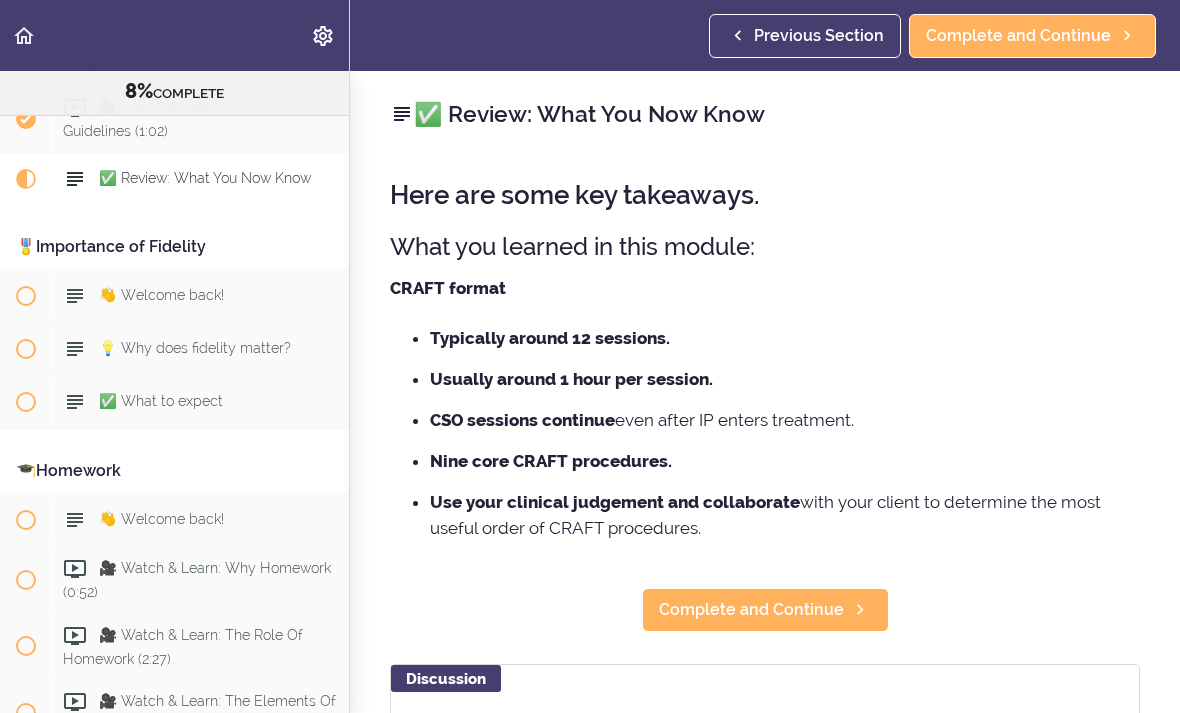 scroll, scrollTop: 1248, scrollLeft: 0, axis: vertical 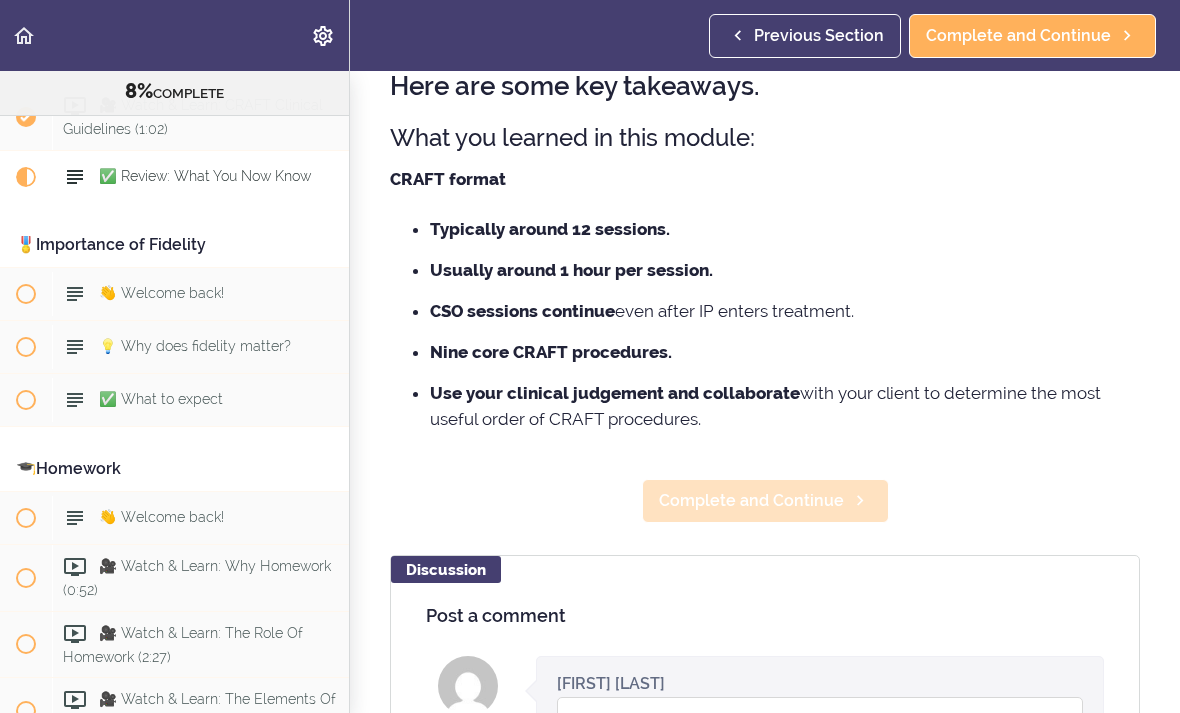 click on "Complete and Continue" at bounding box center (751, 501) 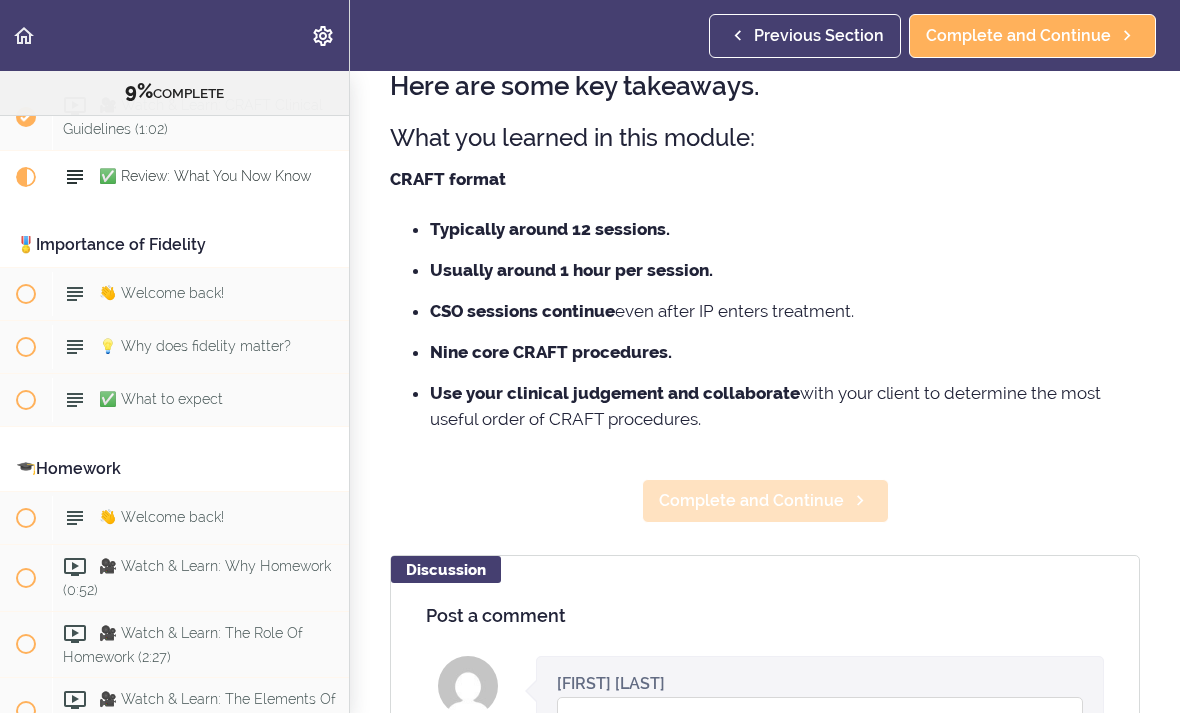 scroll, scrollTop: 22, scrollLeft: 0, axis: vertical 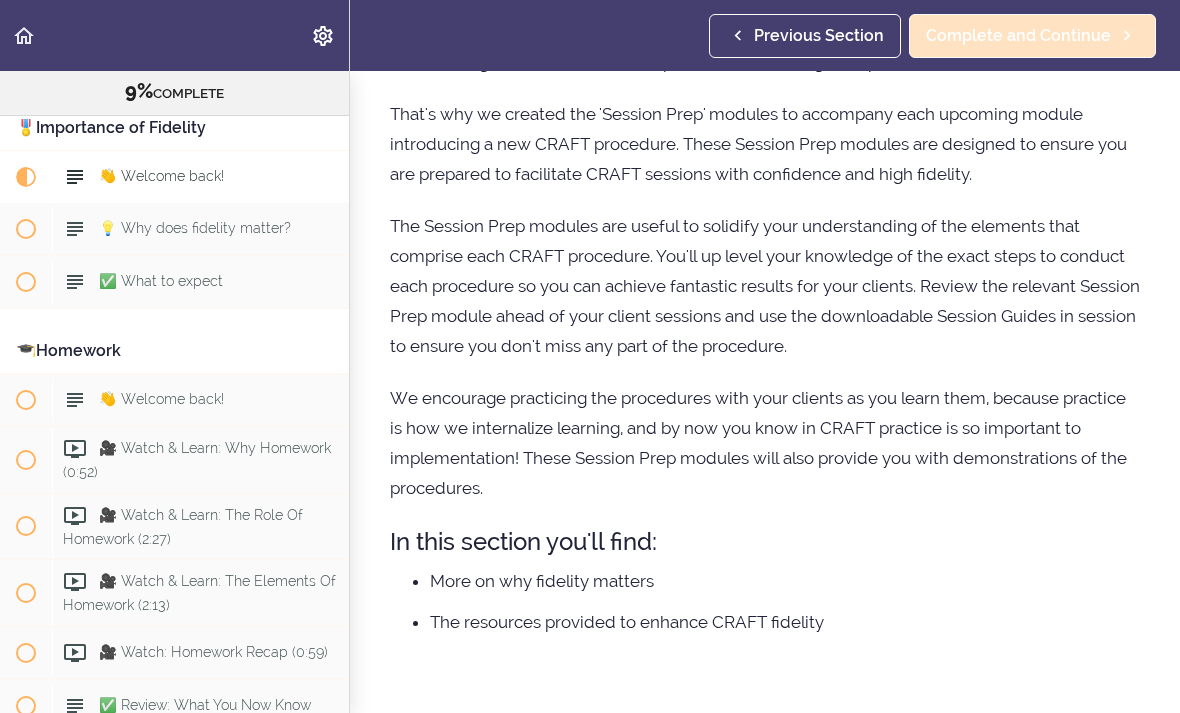 click on "Complete and Continue" at bounding box center [1032, 36] 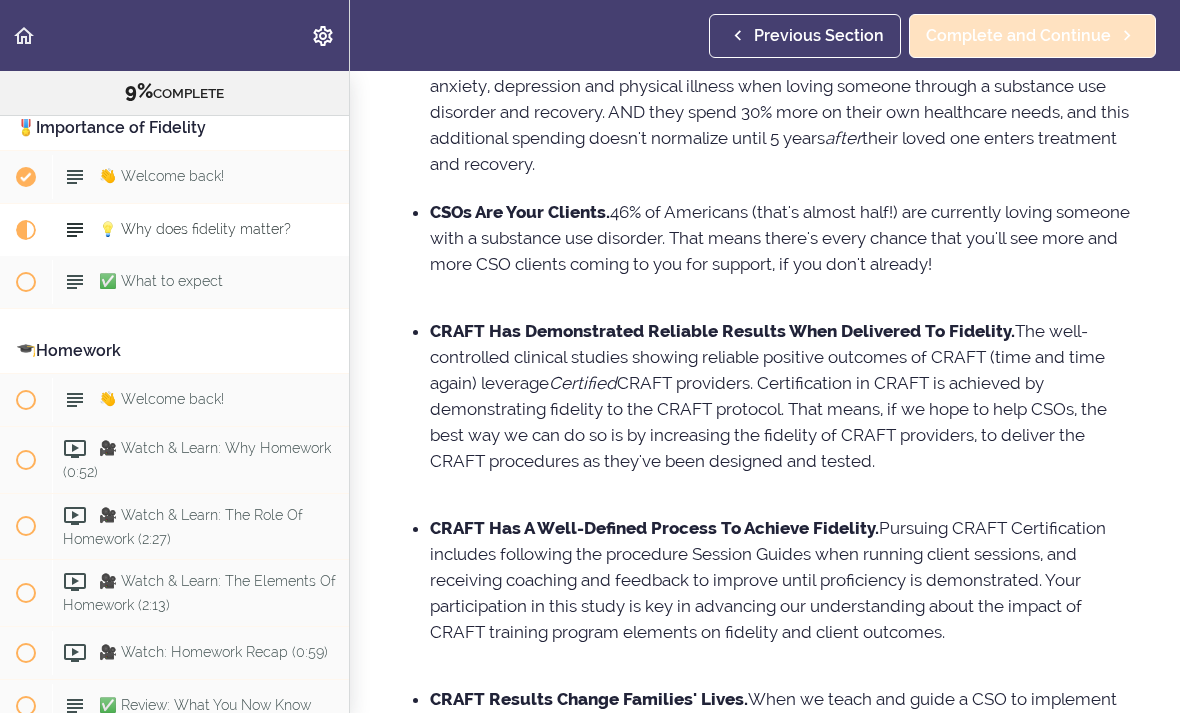 scroll, scrollTop: 0, scrollLeft: 0, axis: both 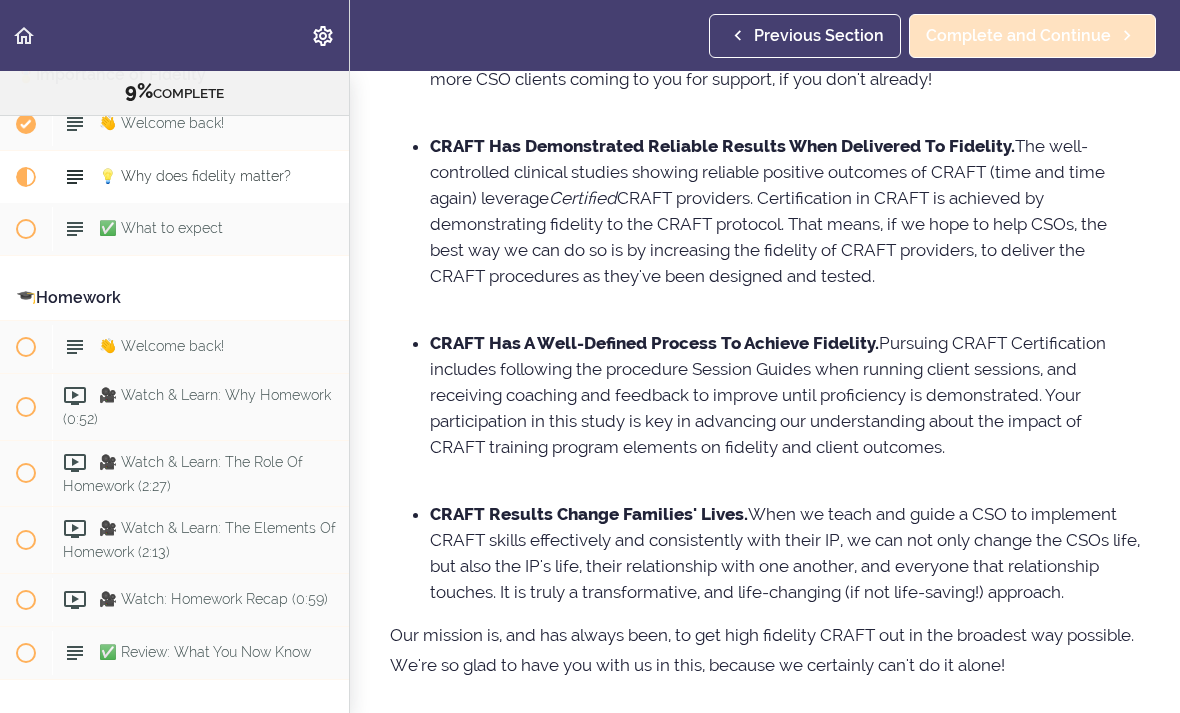 click on "Complete and Continue" at bounding box center (1018, 36) 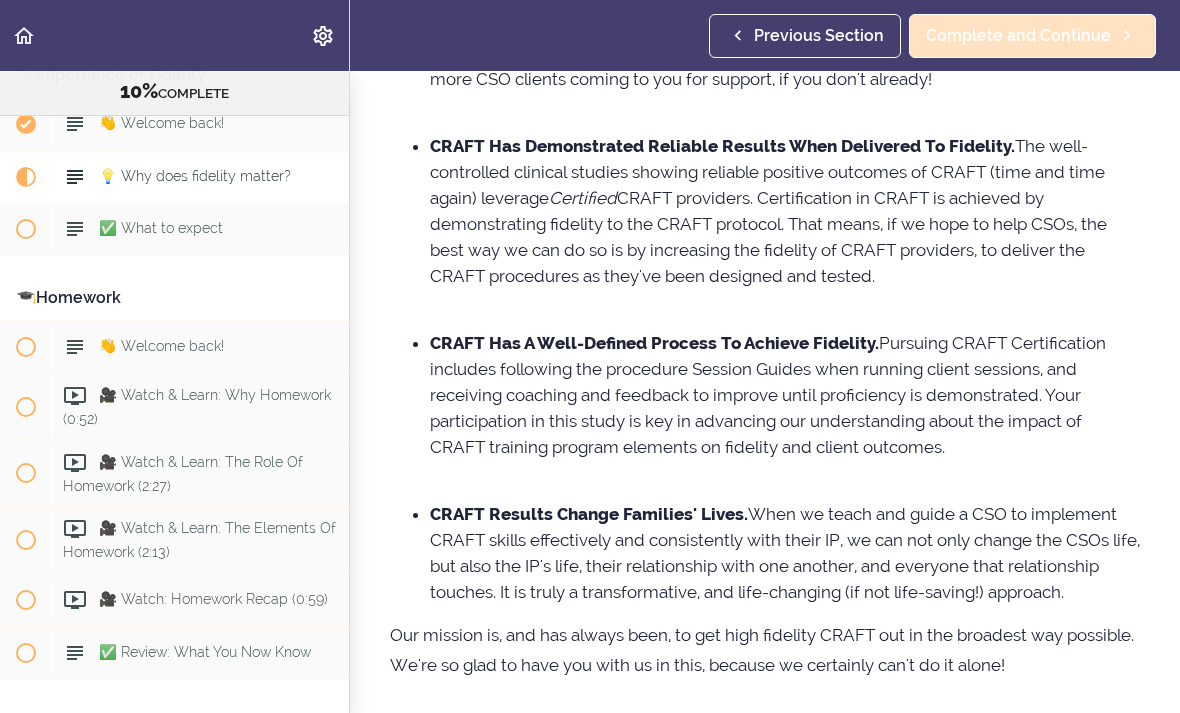 scroll, scrollTop: 93, scrollLeft: 0, axis: vertical 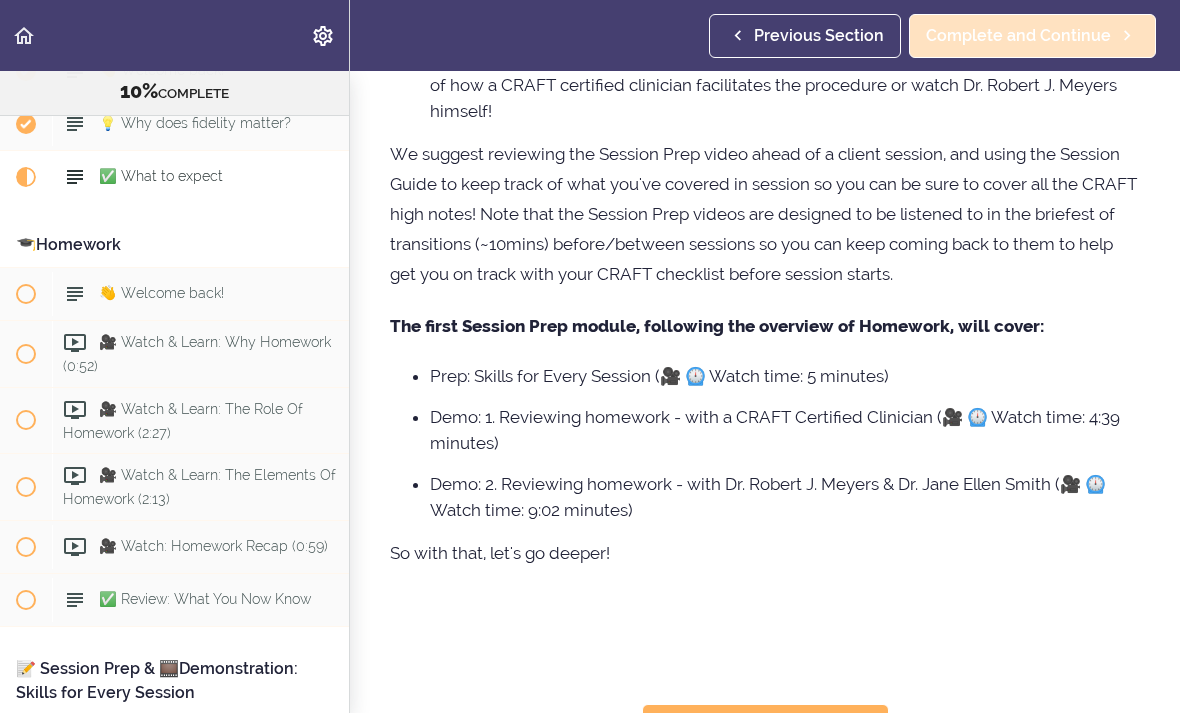 click on "Complete and Continue" at bounding box center (1018, 36) 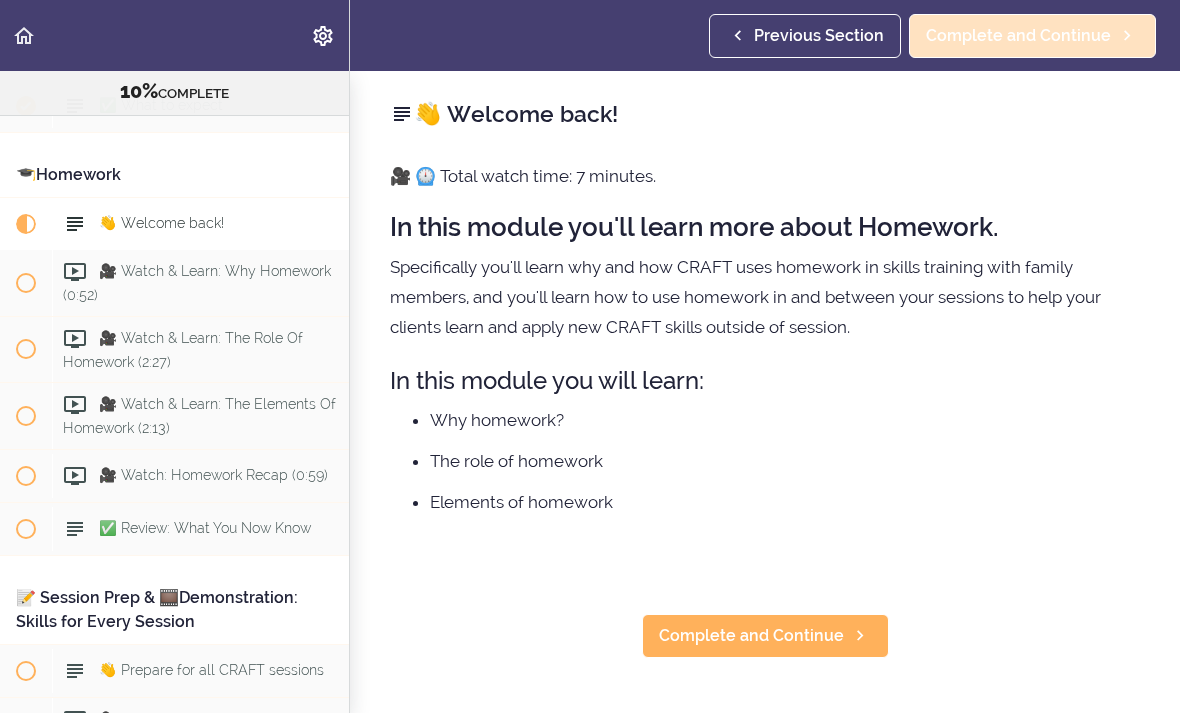 scroll, scrollTop: 1590, scrollLeft: 0, axis: vertical 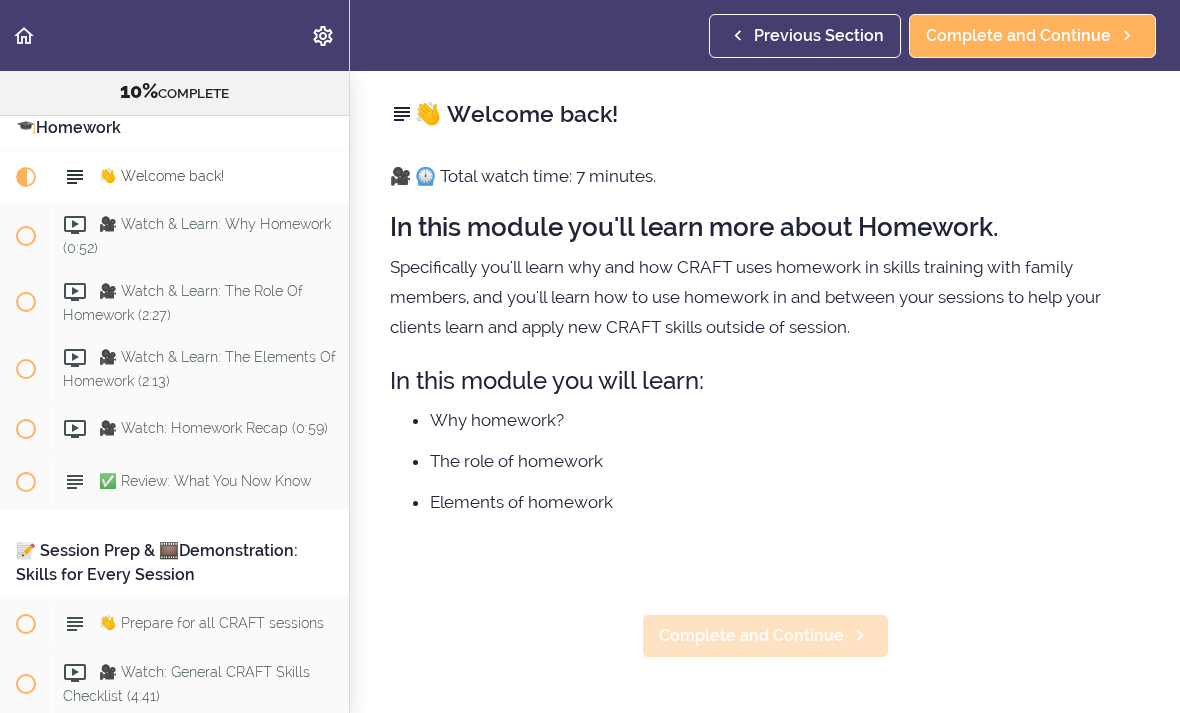 click on "Complete and Continue" at bounding box center (751, 636) 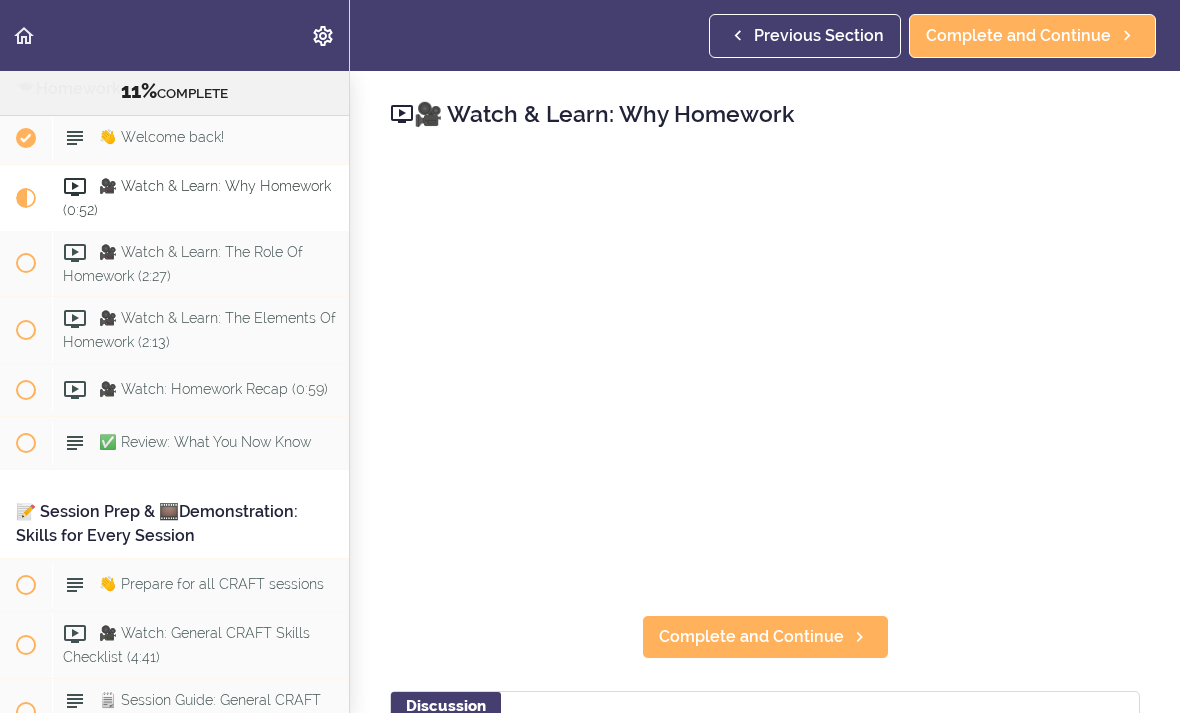 scroll, scrollTop: 1643, scrollLeft: 0, axis: vertical 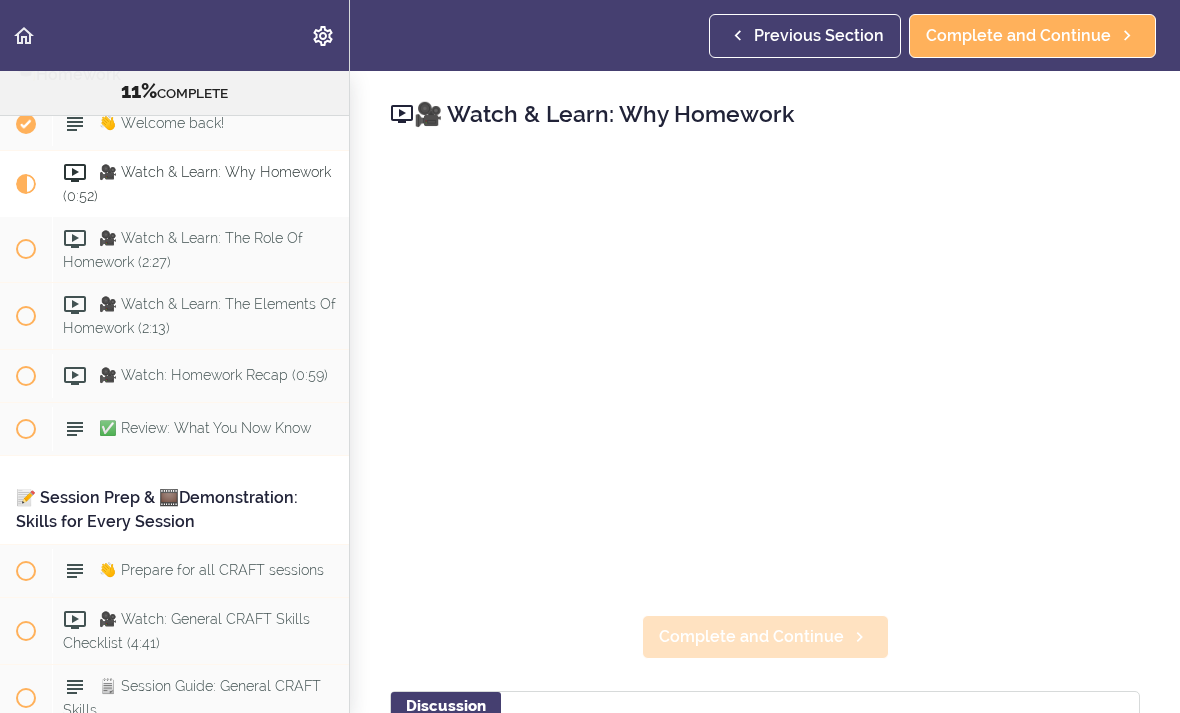 click on "Complete and Continue" at bounding box center (751, 637) 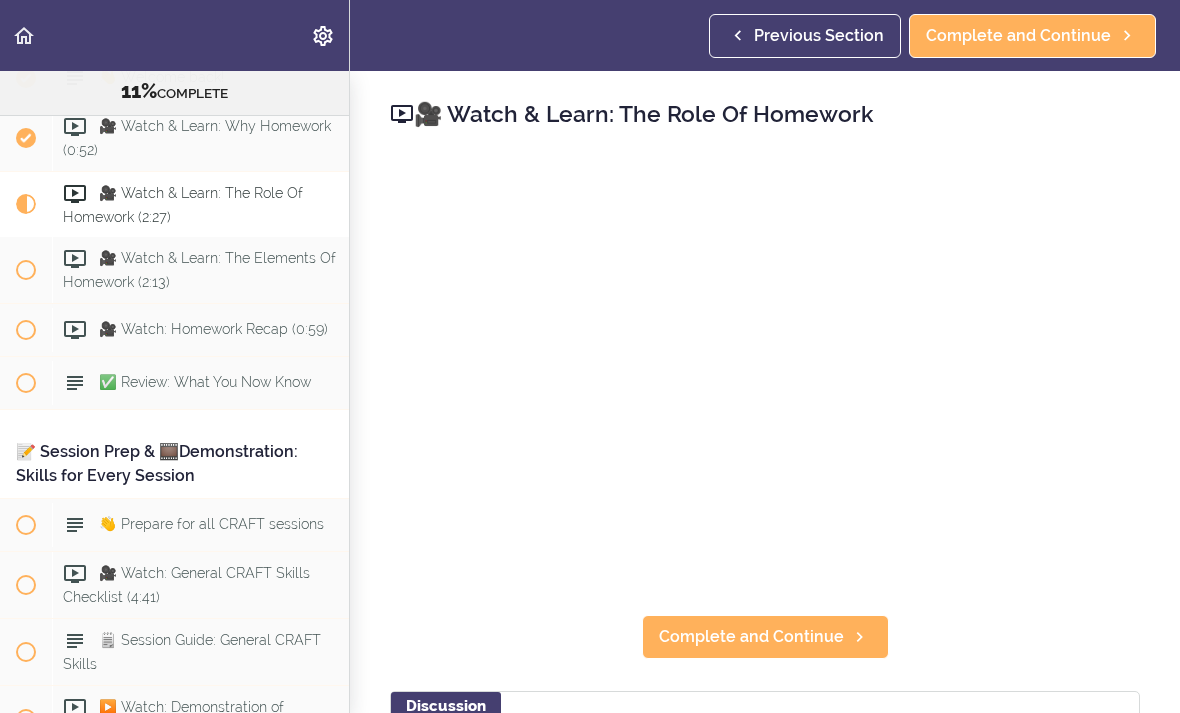 scroll, scrollTop: 1710, scrollLeft: 0, axis: vertical 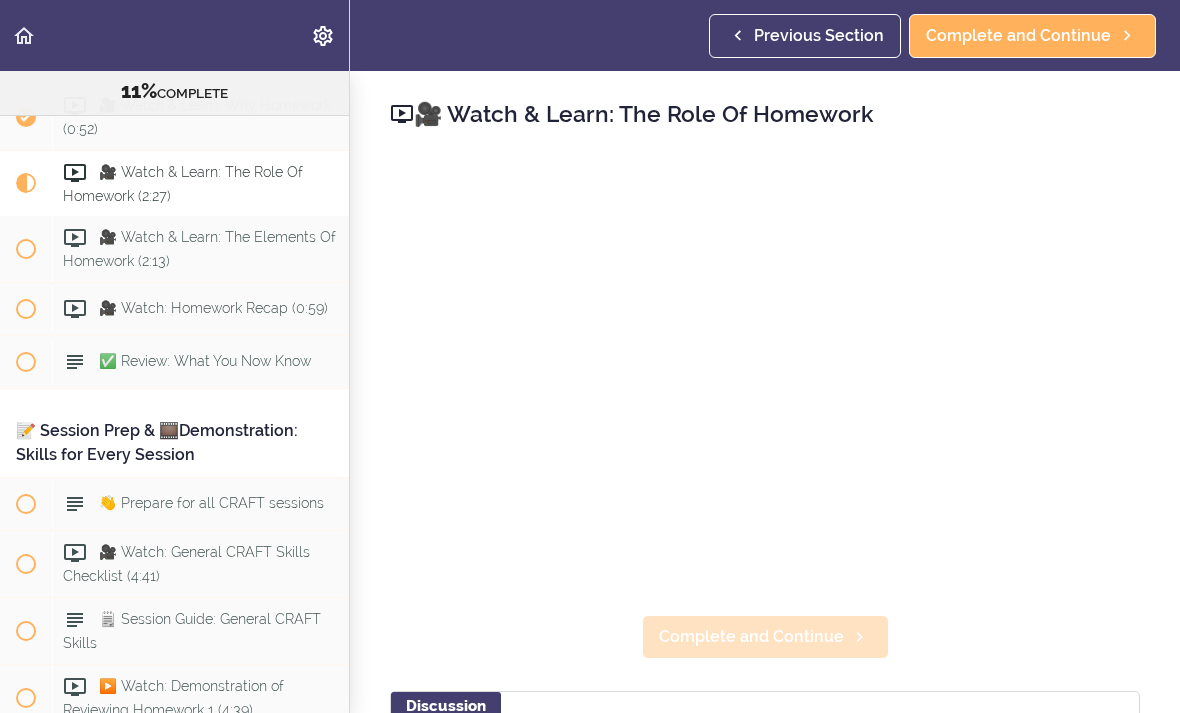 click on "Complete and Continue" at bounding box center [751, 637] 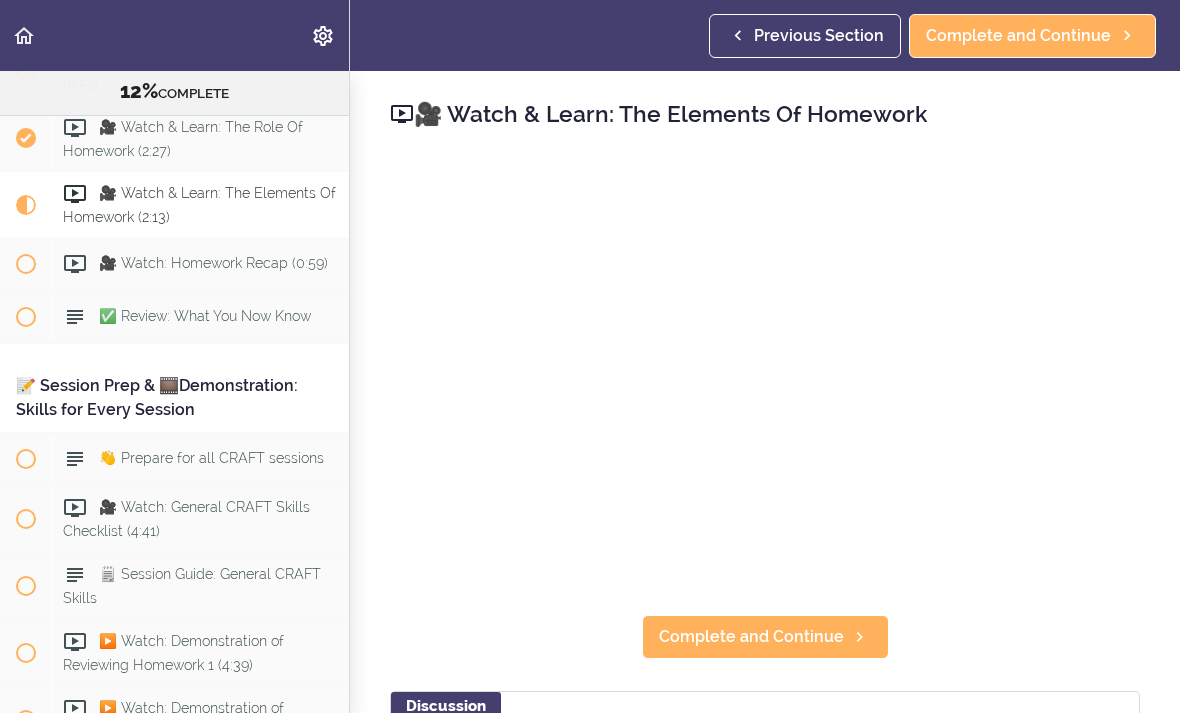 scroll, scrollTop: 1777, scrollLeft: 0, axis: vertical 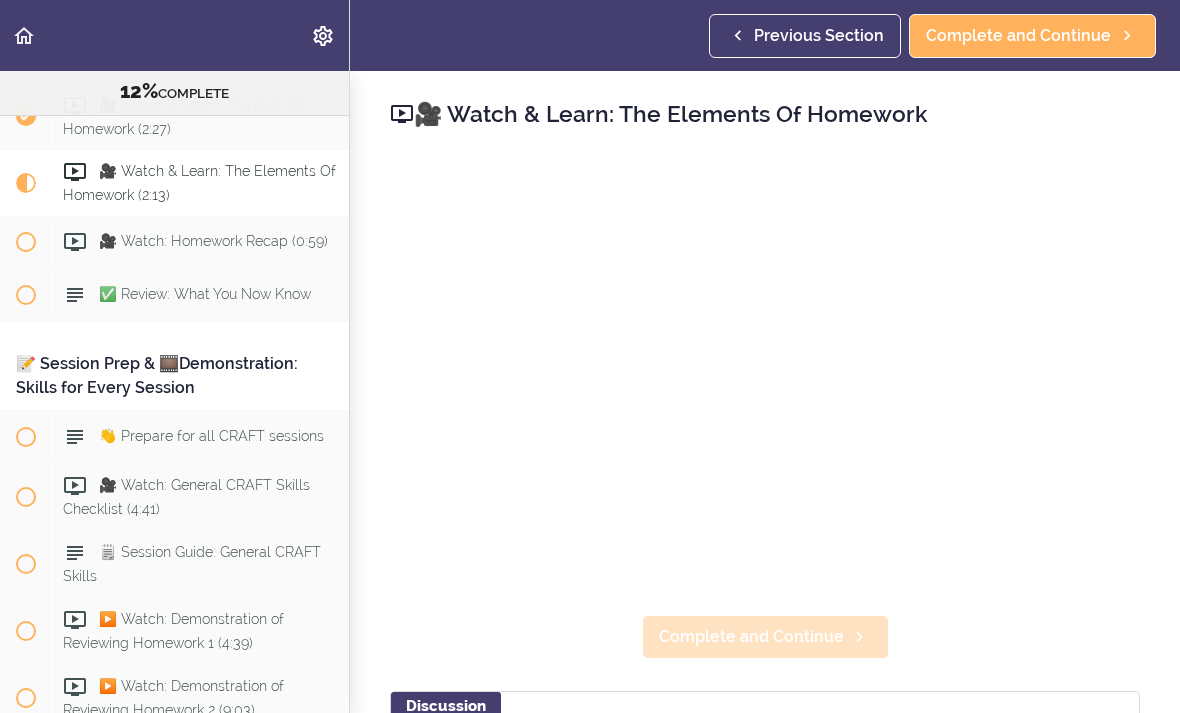 click on "Complete and Continue" at bounding box center [751, 637] 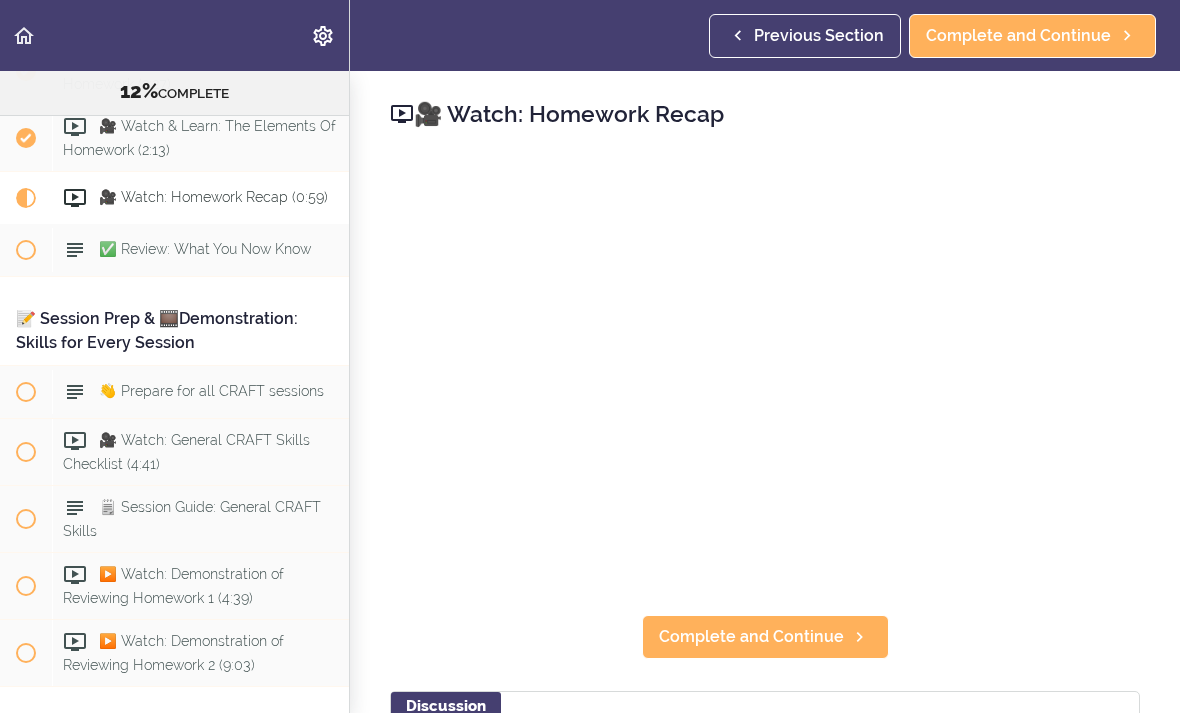 scroll, scrollTop: 1843, scrollLeft: 0, axis: vertical 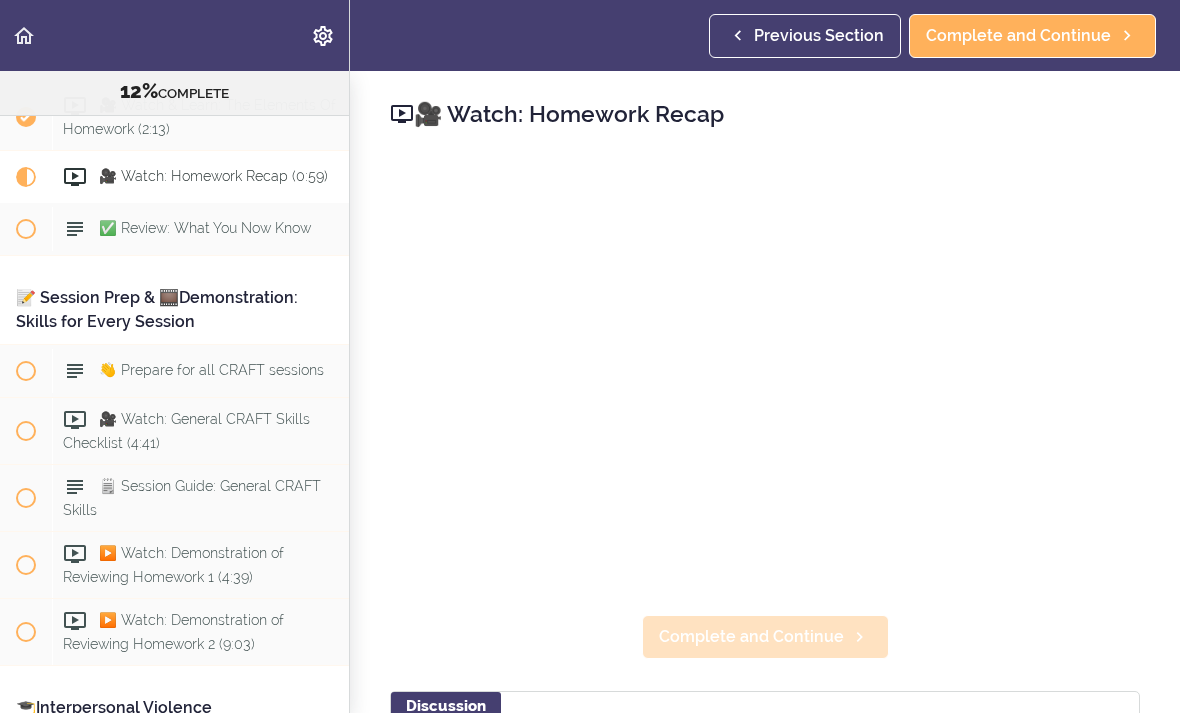 click on "Complete and Continue" at bounding box center (751, 637) 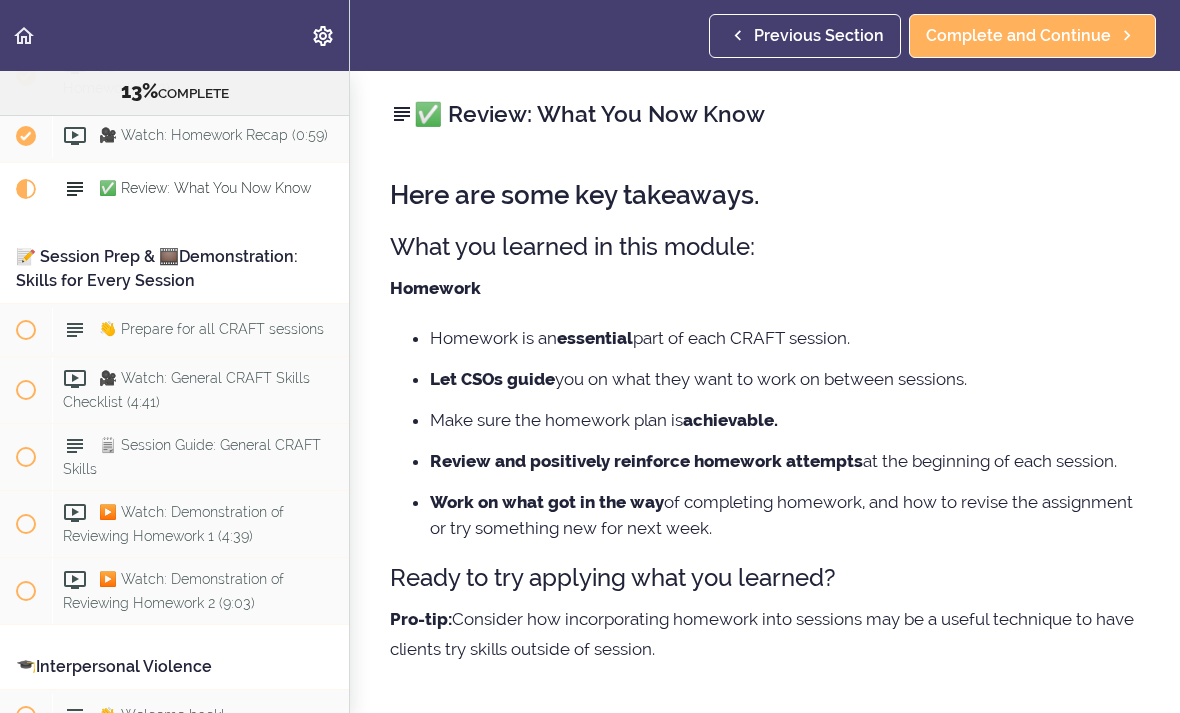 scroll, scrollTop: 1896, scrollLeft: 0, axis: vertical 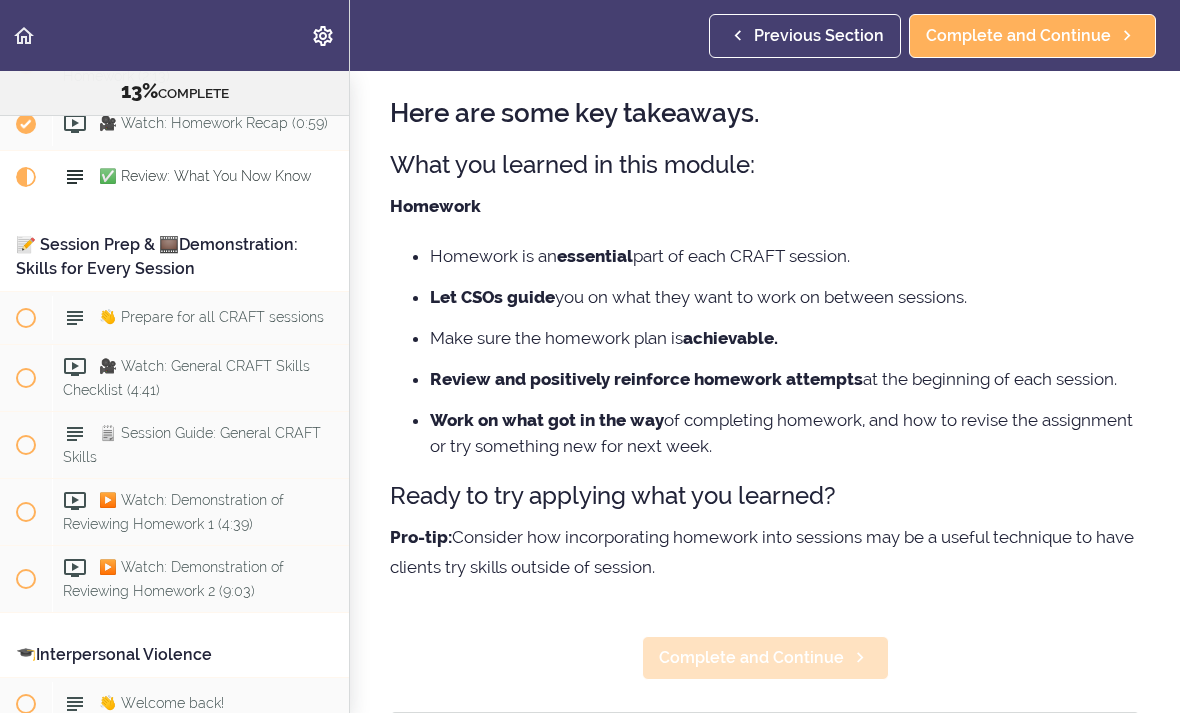 click on "Complete and Continue" at bounding box center [751, 658] 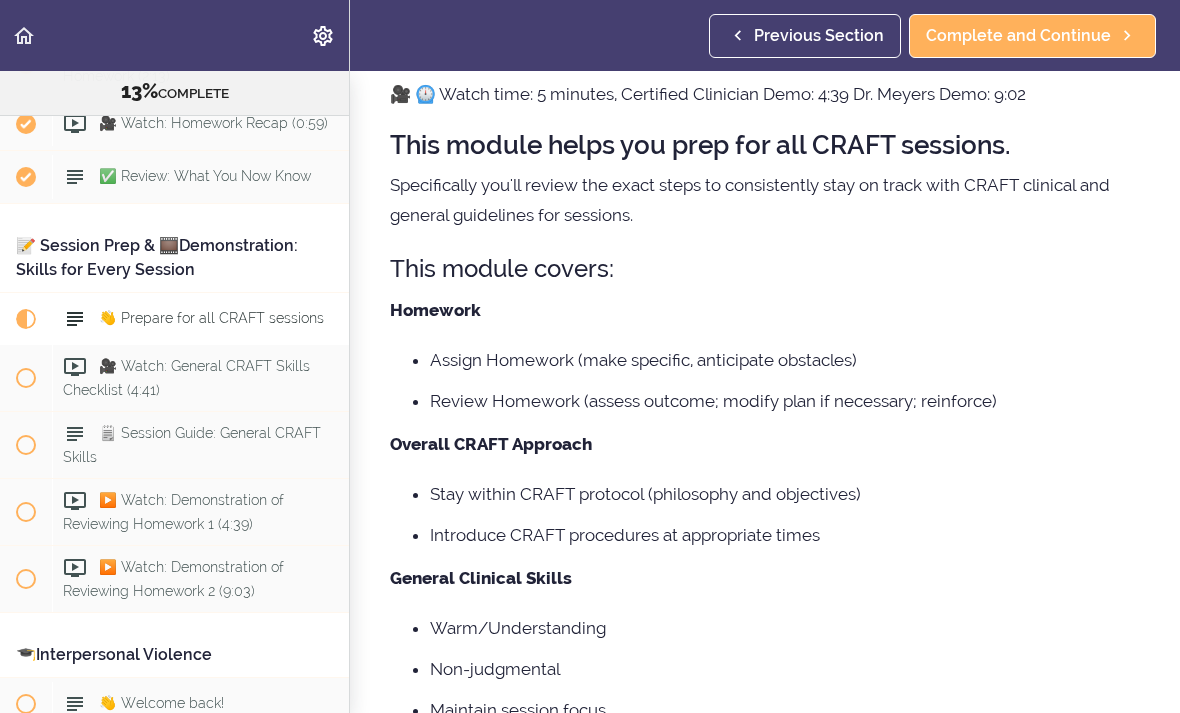 scroll, scrollTop: 0, scrollLeft: 0, axis: both 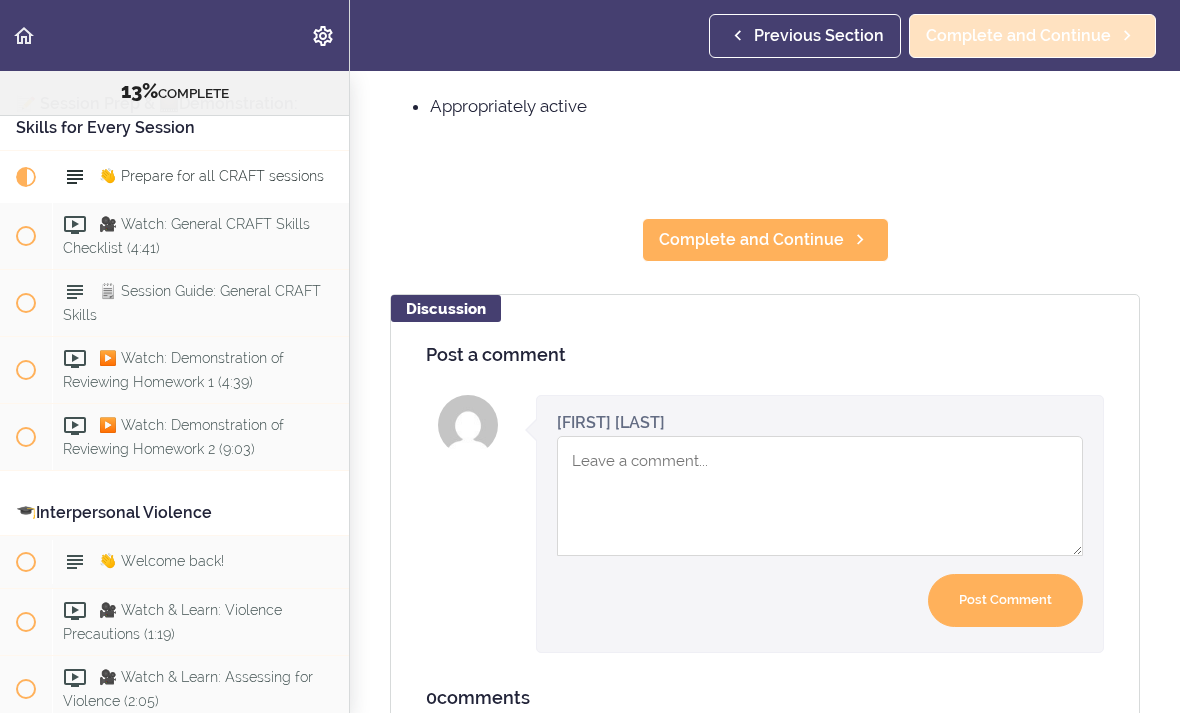 click on "Complete and Continue" at bounding box center [1032, 36] 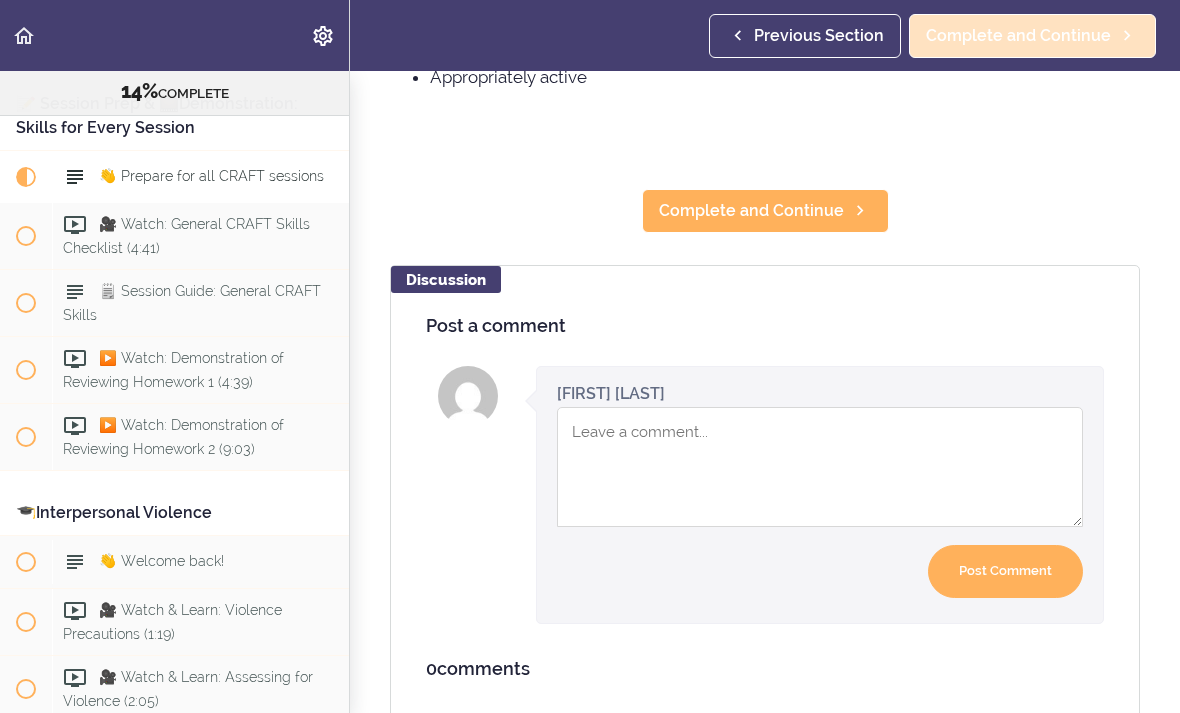 scroll, scrollTop: 756, scrollLeft: 0, axis: vertical 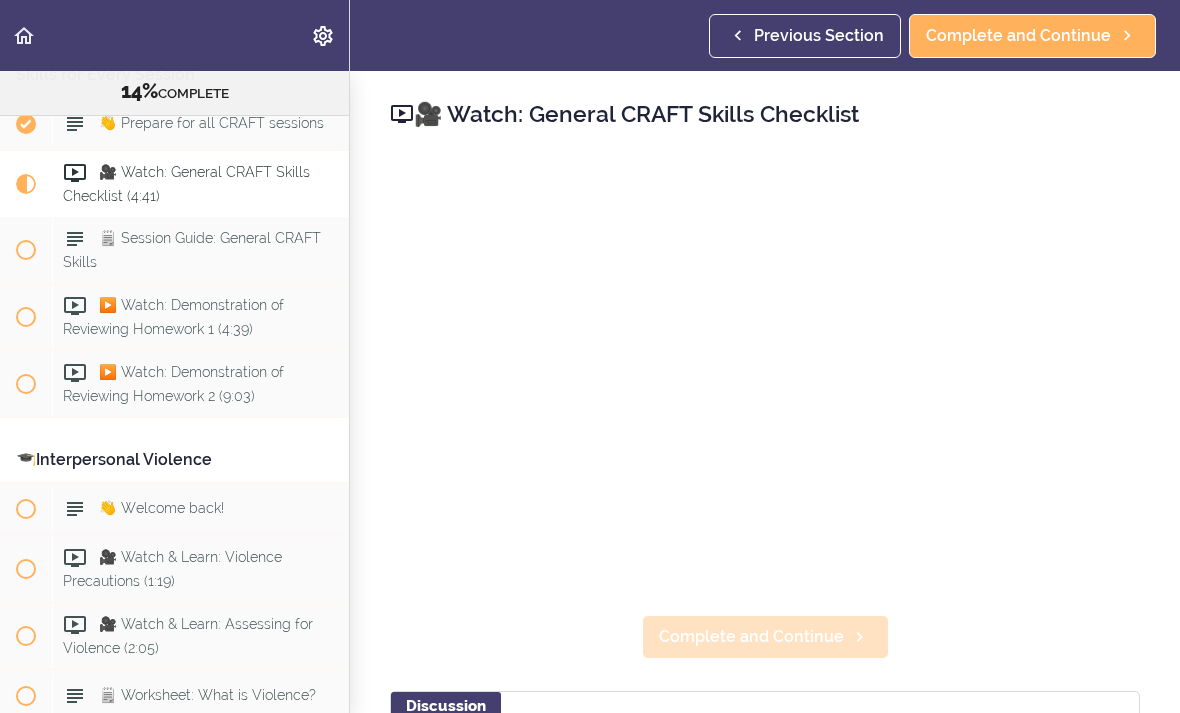 click on "Complete and Continue" at bounding box center (751, 637) 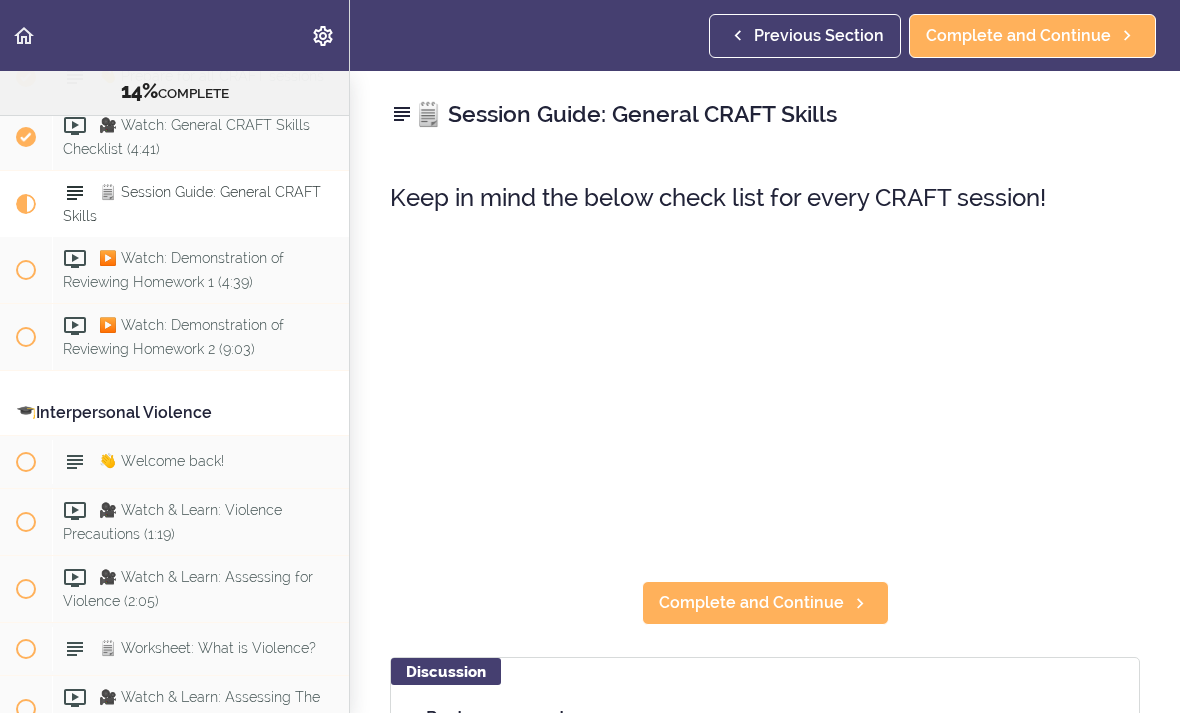 scroll, scrollTop: 2158, scrollLeft: 0, axis: vertical 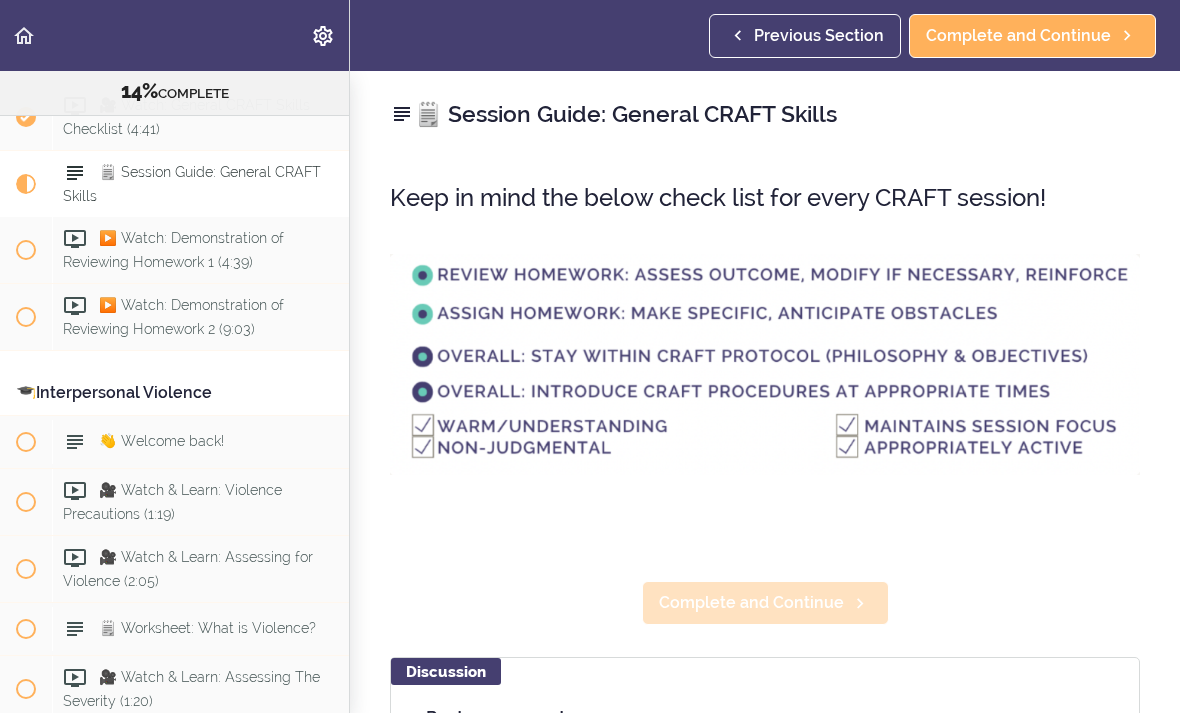 click on "Complete and Continue" at bounding box center [765, 603] 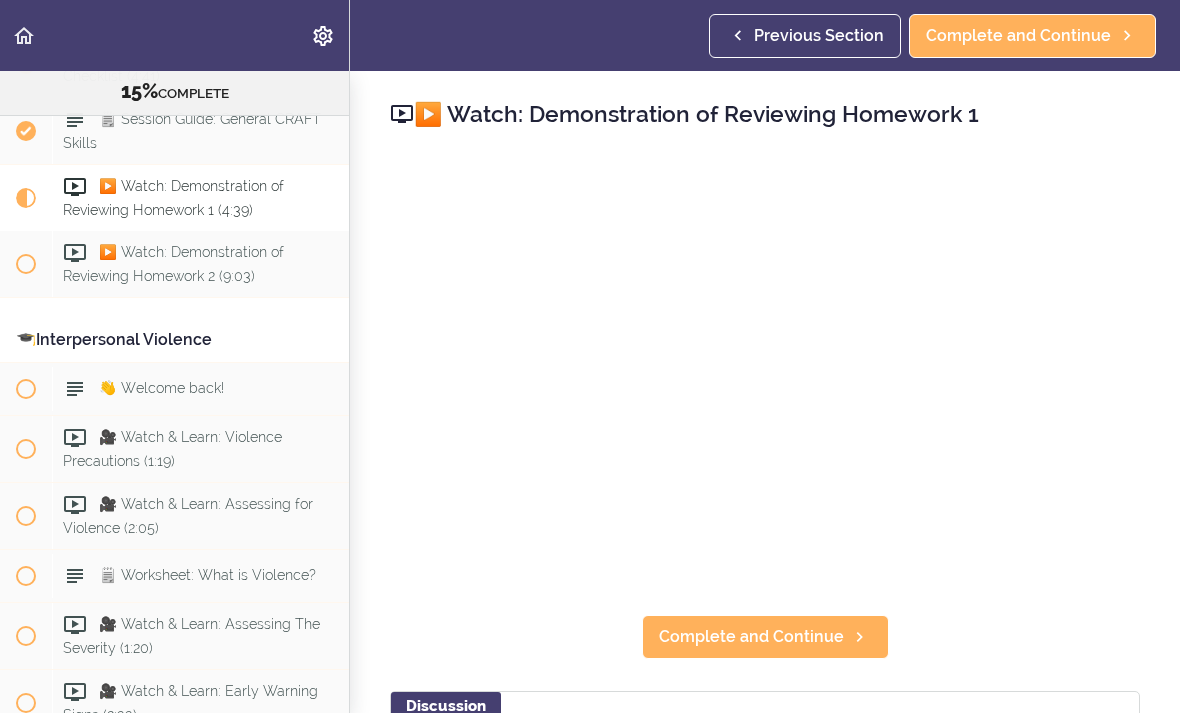 scroll, scrollTop: 2225, scrollLeft: 0, axis: vertical 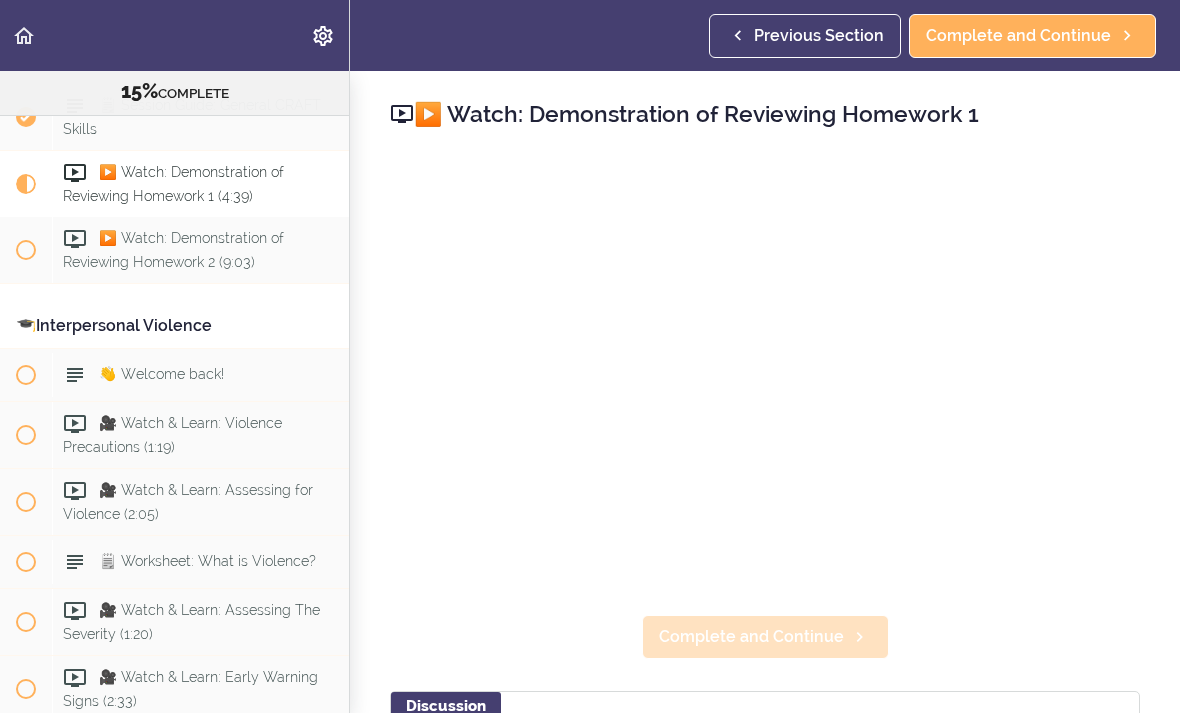 click on "Complete and Continue" at bounding box center (751, 637) 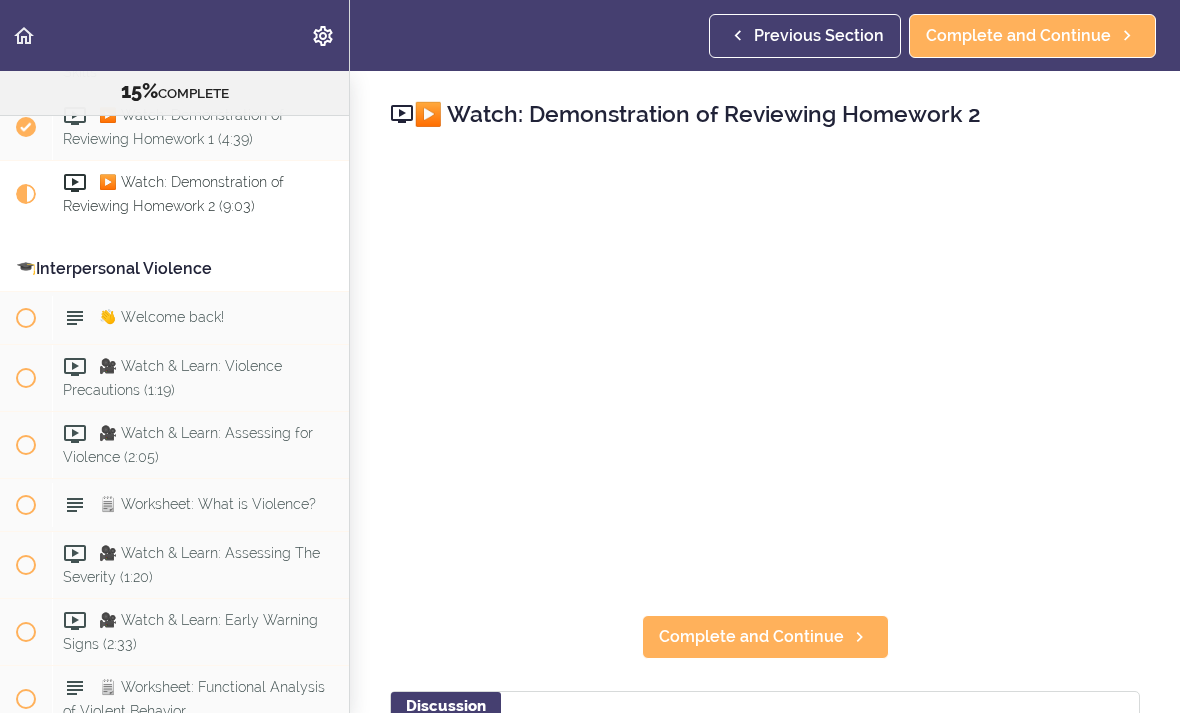 scroll, scrollTop: 2291, scrollLeft: 0, axis: vertical 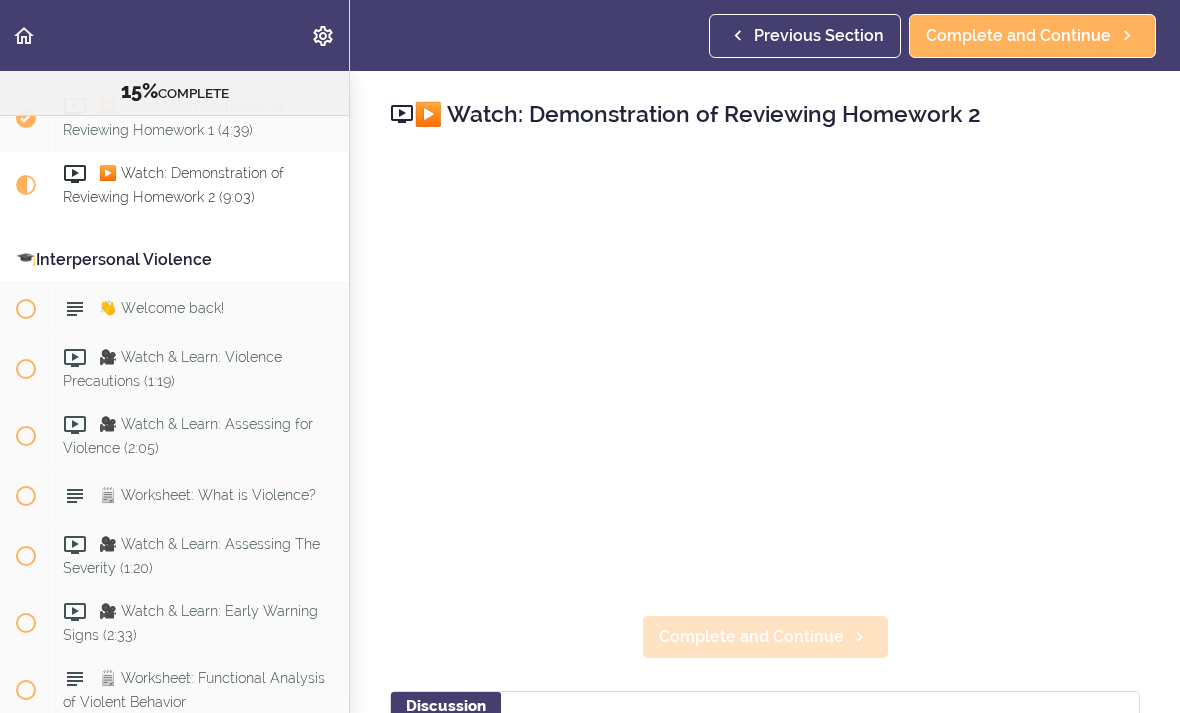 click on "Complete and Continue" at bounding box center [751, 637] 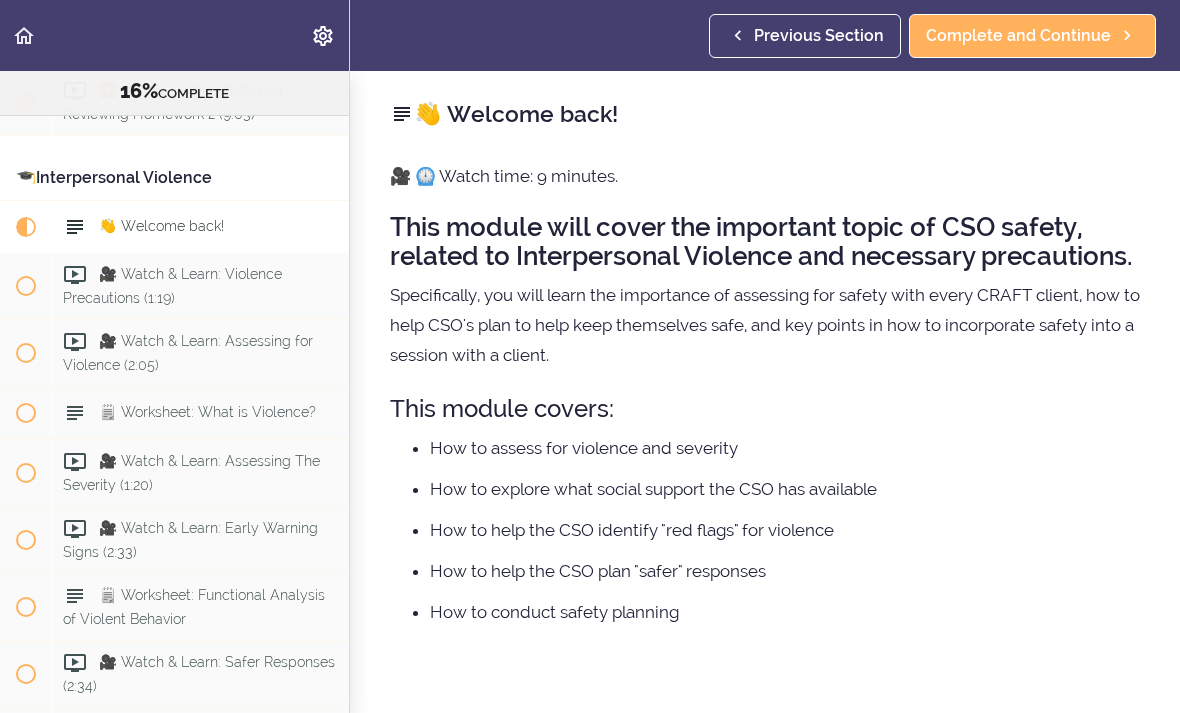 scroll, scrollTop: 2423, scrollLeft: 0, axis: vertical 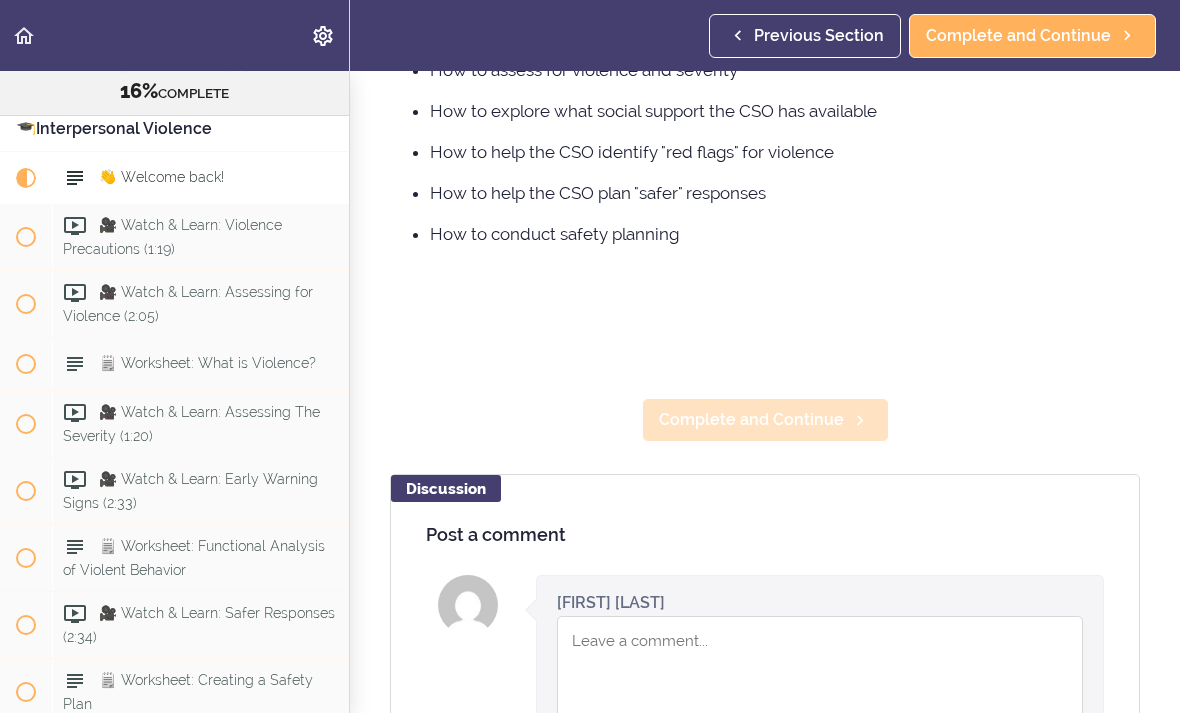 click on "Complete and Continue" at bounding box center [765, 420] 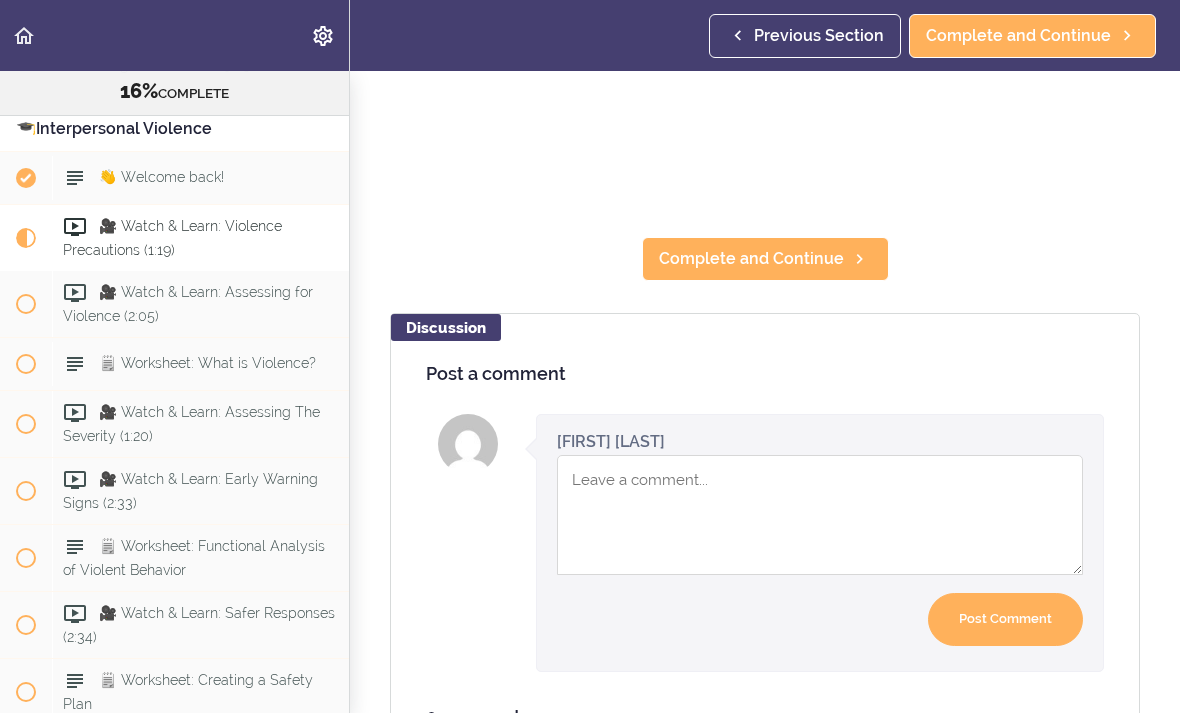 scroll, scrollTop: 0, scrollLeft: 0, axis: both 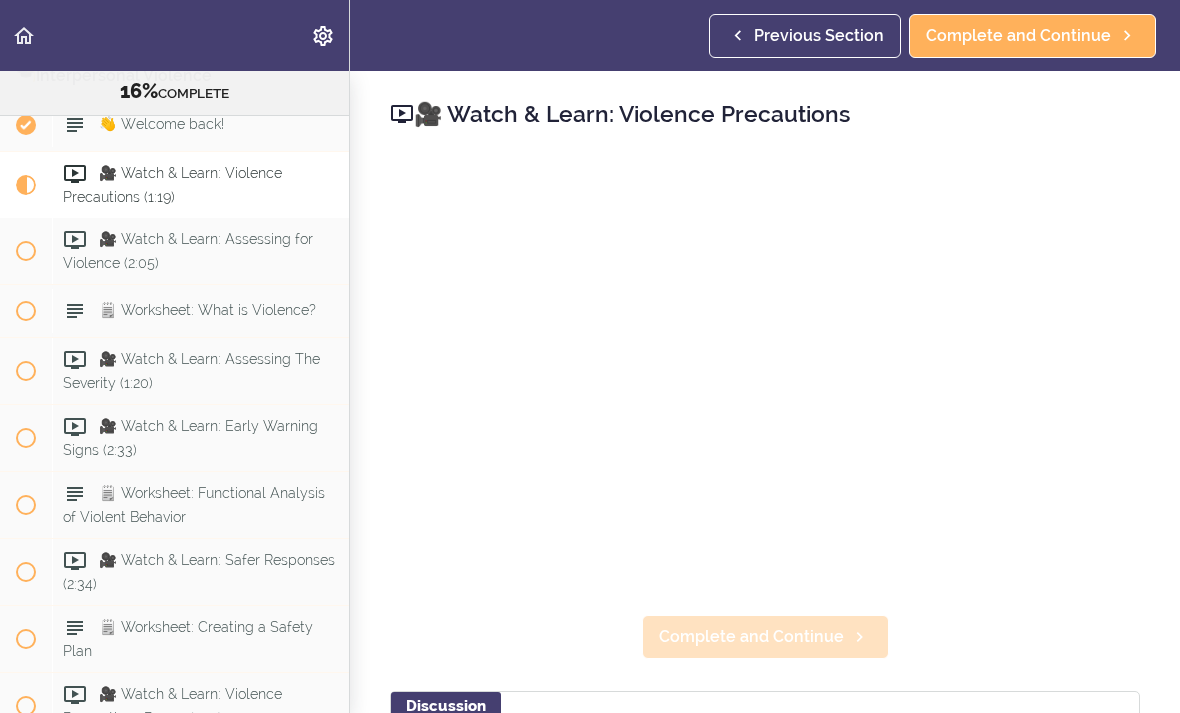 click on "Complete and Continue" at bounding box center (751, 637) 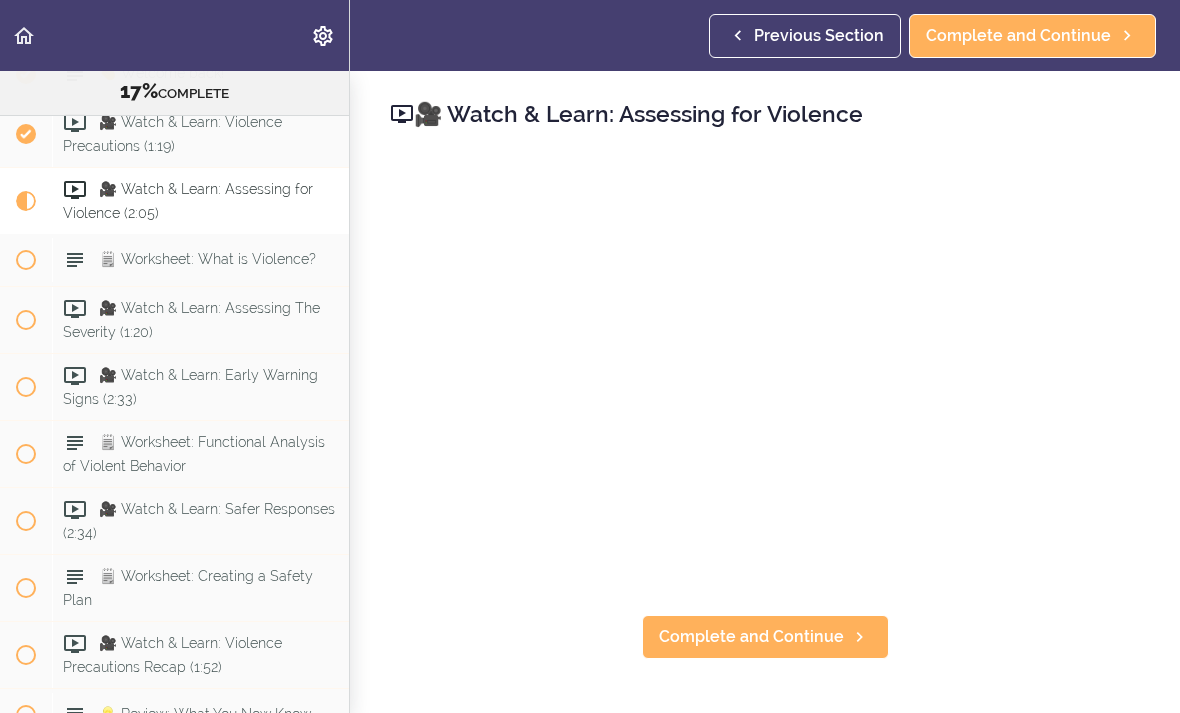 scroll, scrollTop: 2543, scrollLeft: 0, axis: vertical 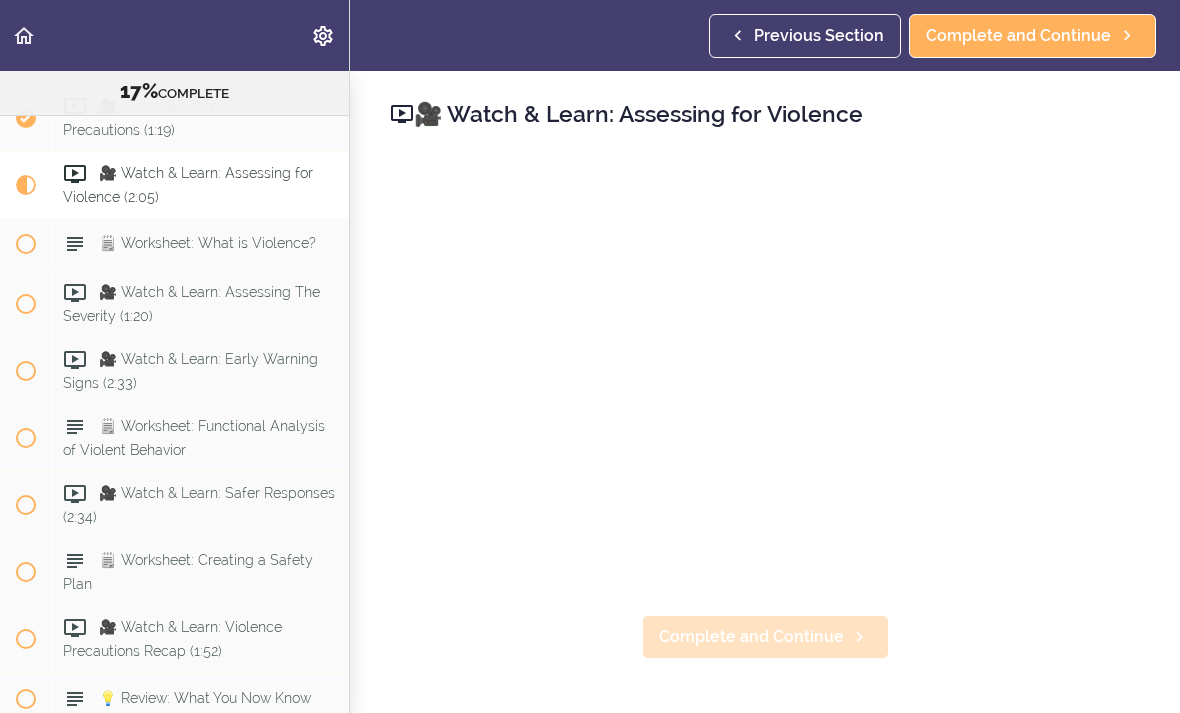 click on "Complete and Continue" at bounding box center (751, 637) 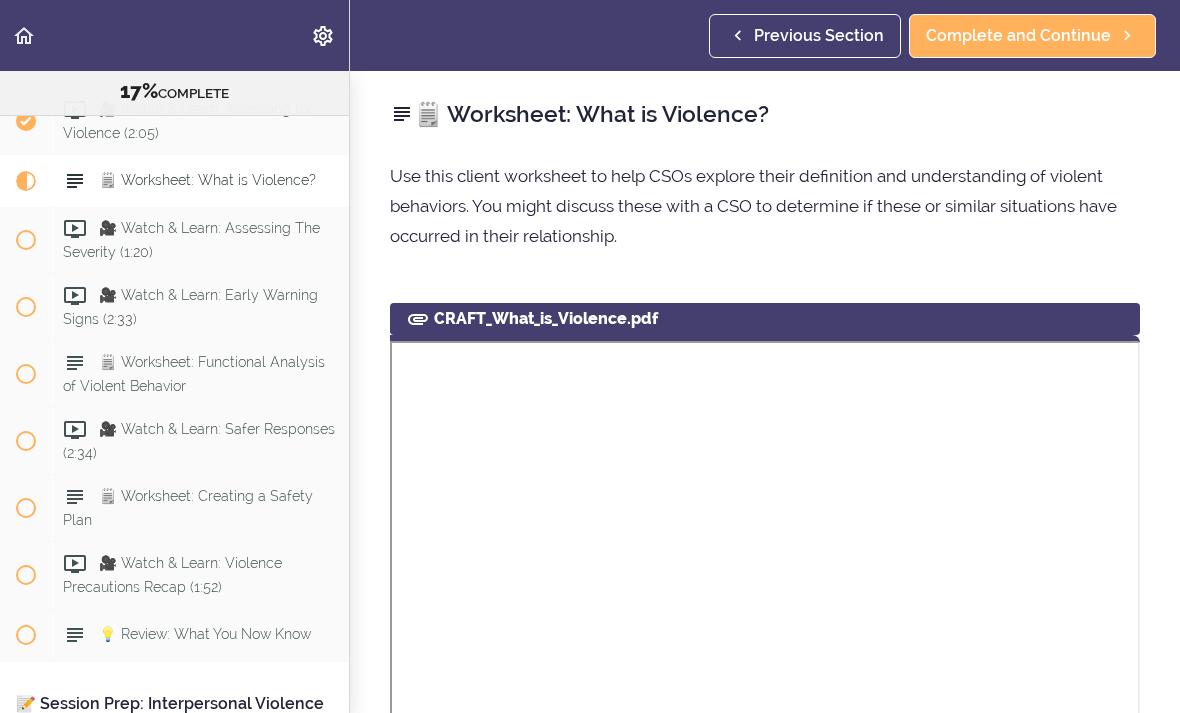 scroll, scrollTop: 2610, scrollLeft: 0, axis: vertical 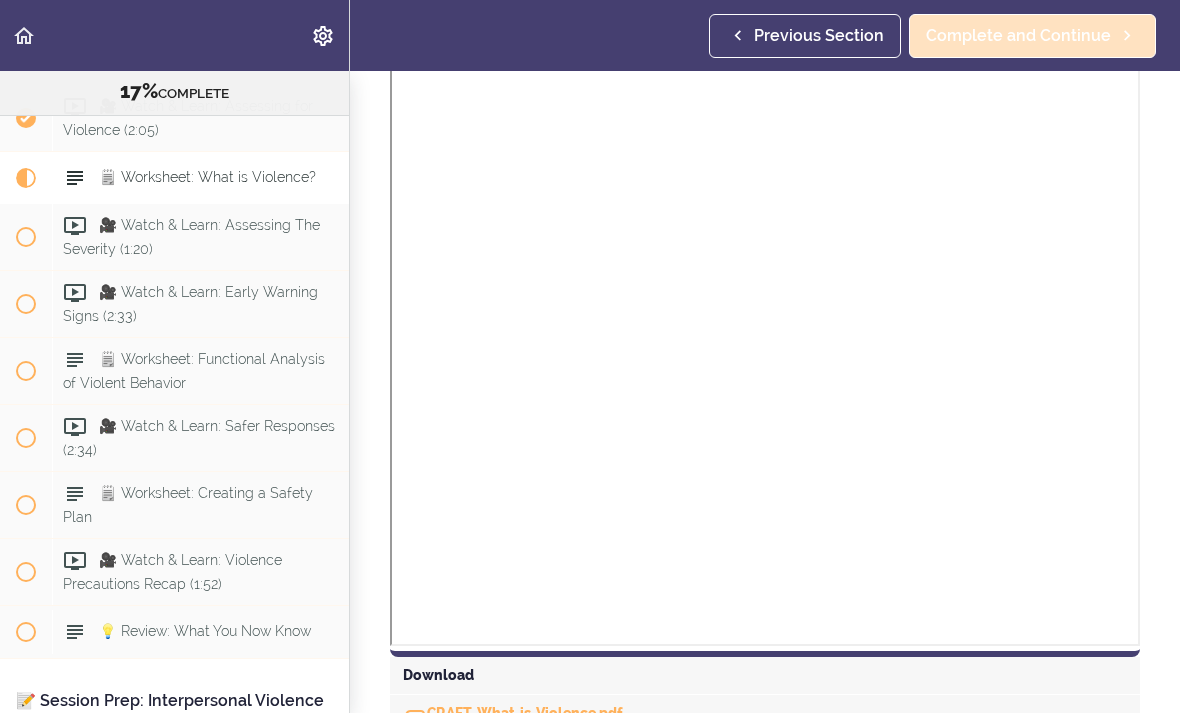 click on "Complete and Continue" at bounding box center (1018, 36) 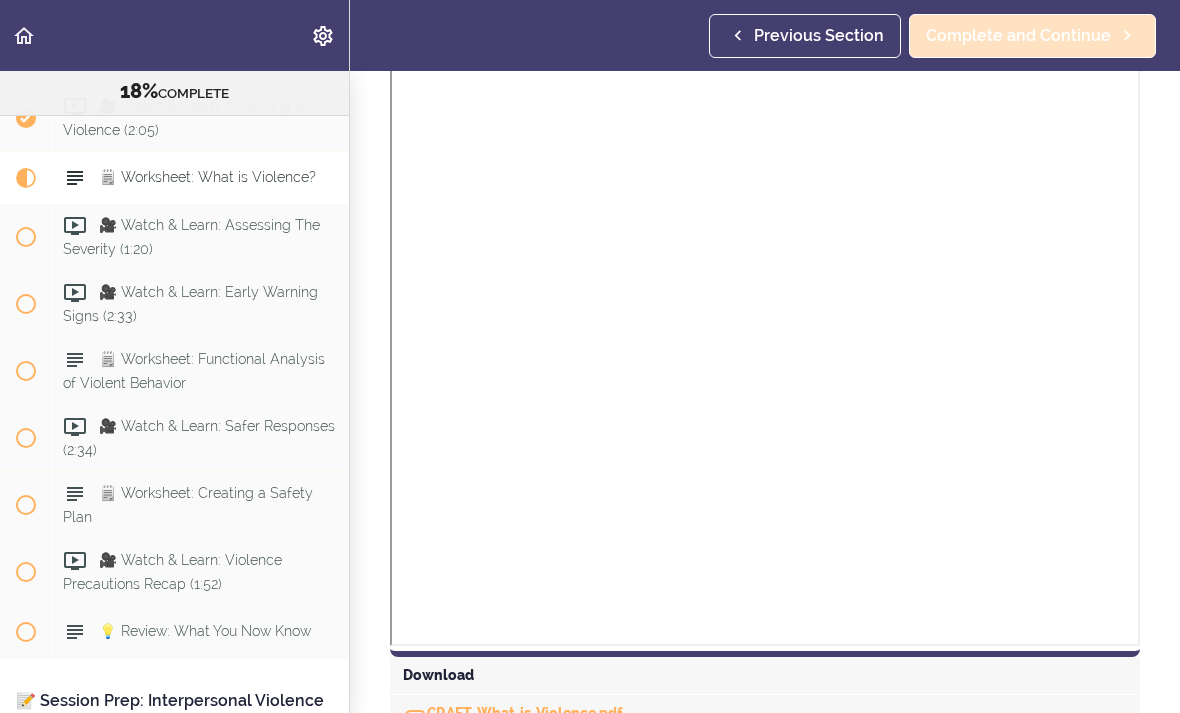 scroll, scrollTop: 0, scrollLeft: 0, axis: both 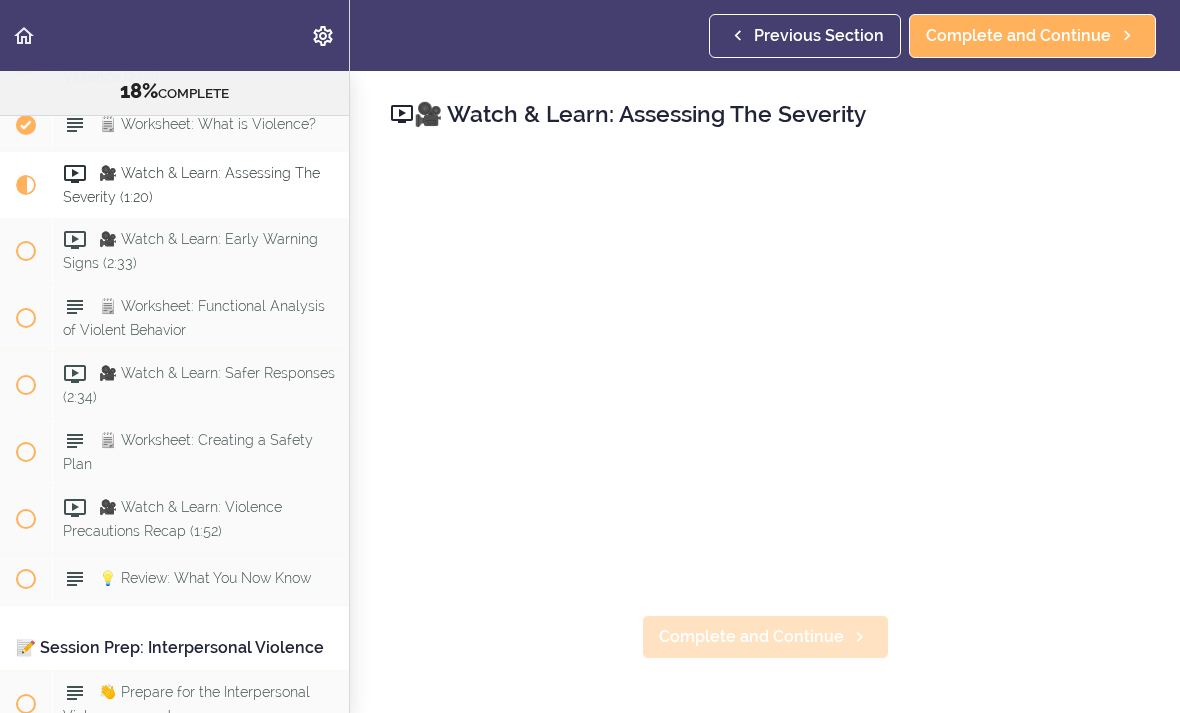 click on "Complete and Continue" at bounding box center (751, 637) 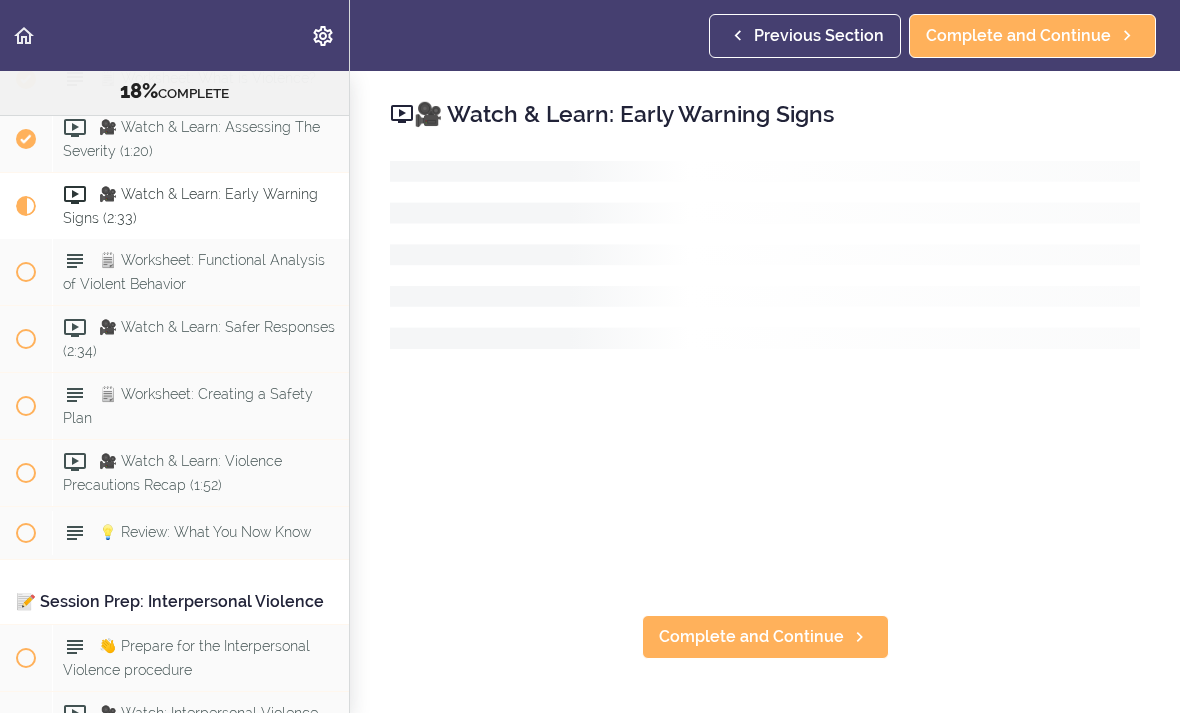 scroll, scrollTop: 2729, scrollLeft: 0, axis: vertical 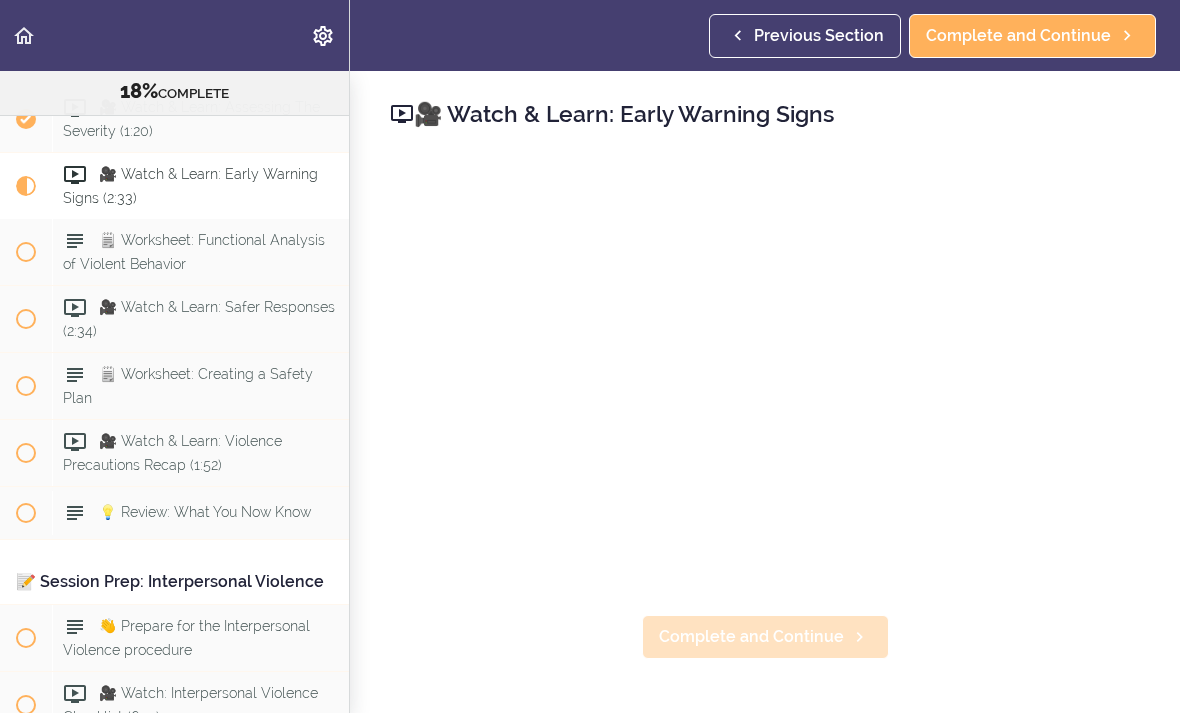 click on "Complete and Continue" at bounding box center (751, 637) 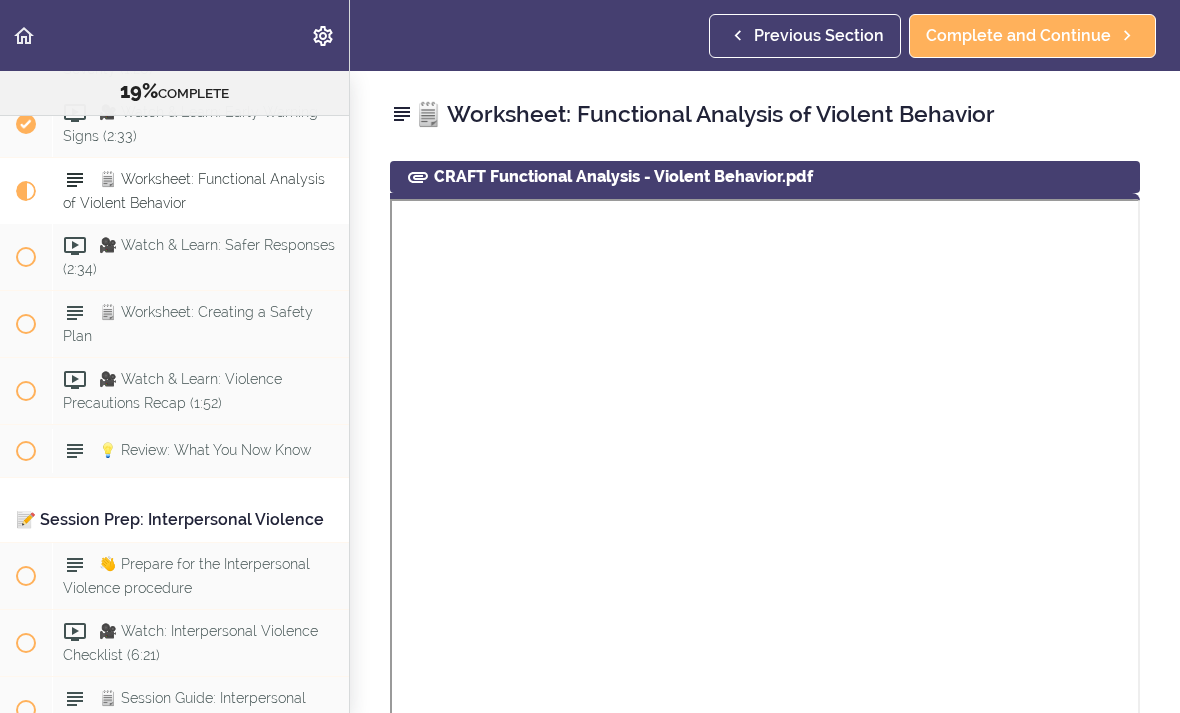 scroll, scrollTop: 2796, scrollLeft: 0, axis: vertical 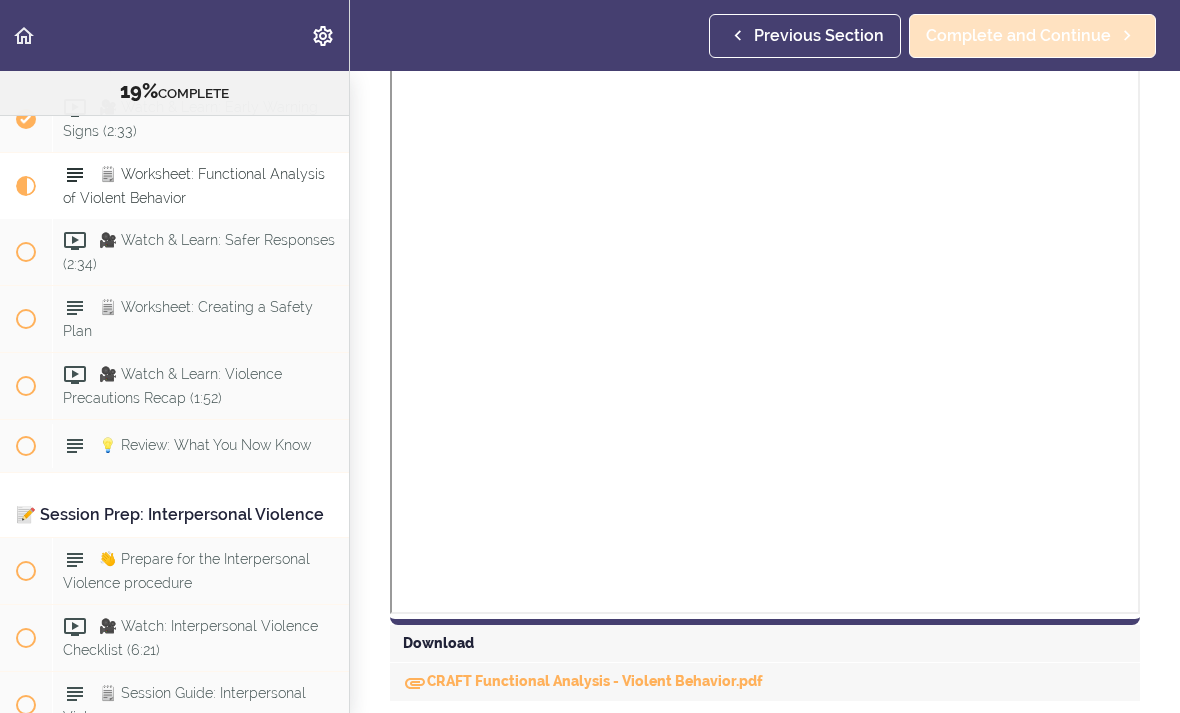 click on "Complete and Continue" at bounding box center (1032, 36) 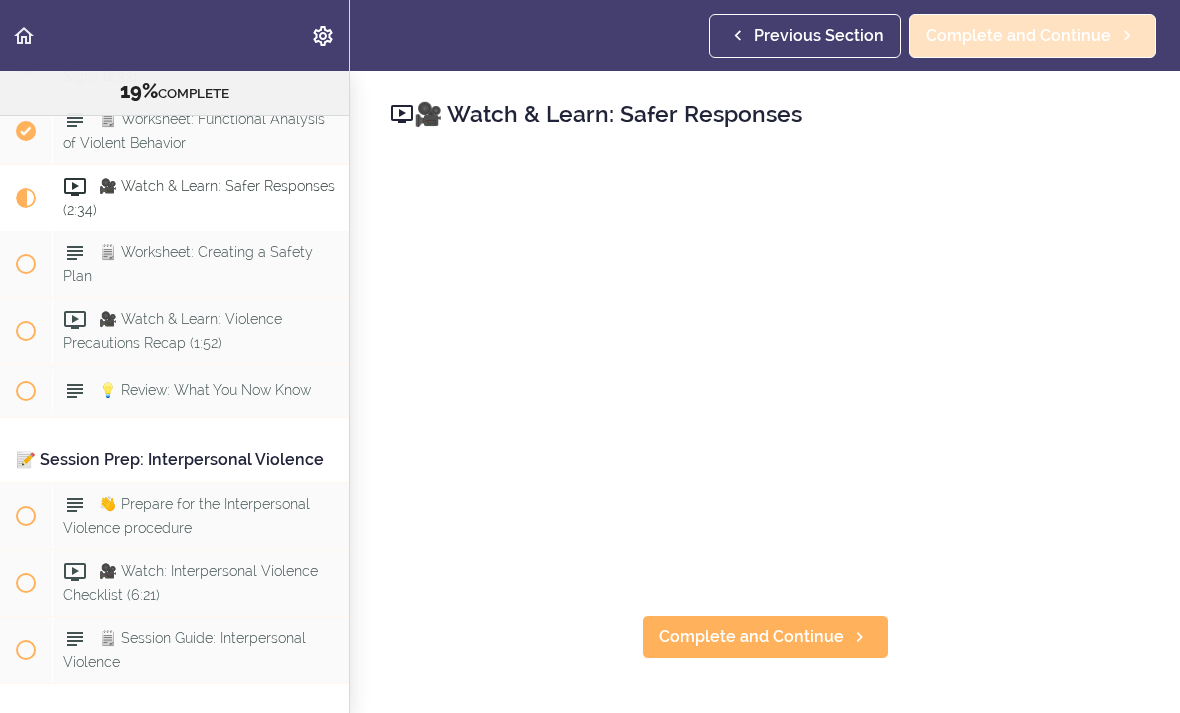 scroll, scrollTop: 2863, scrollLeft: 0, axis: vertical 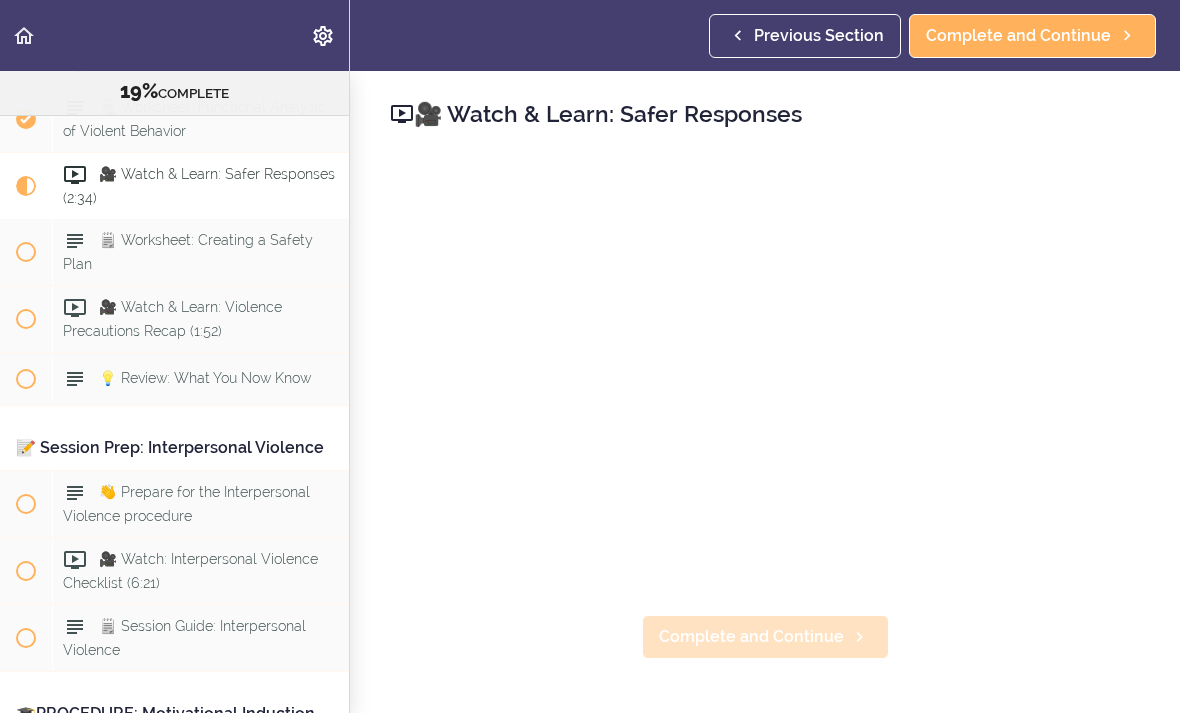 click on "Complete and Continue" at bounding box center (751, 637) 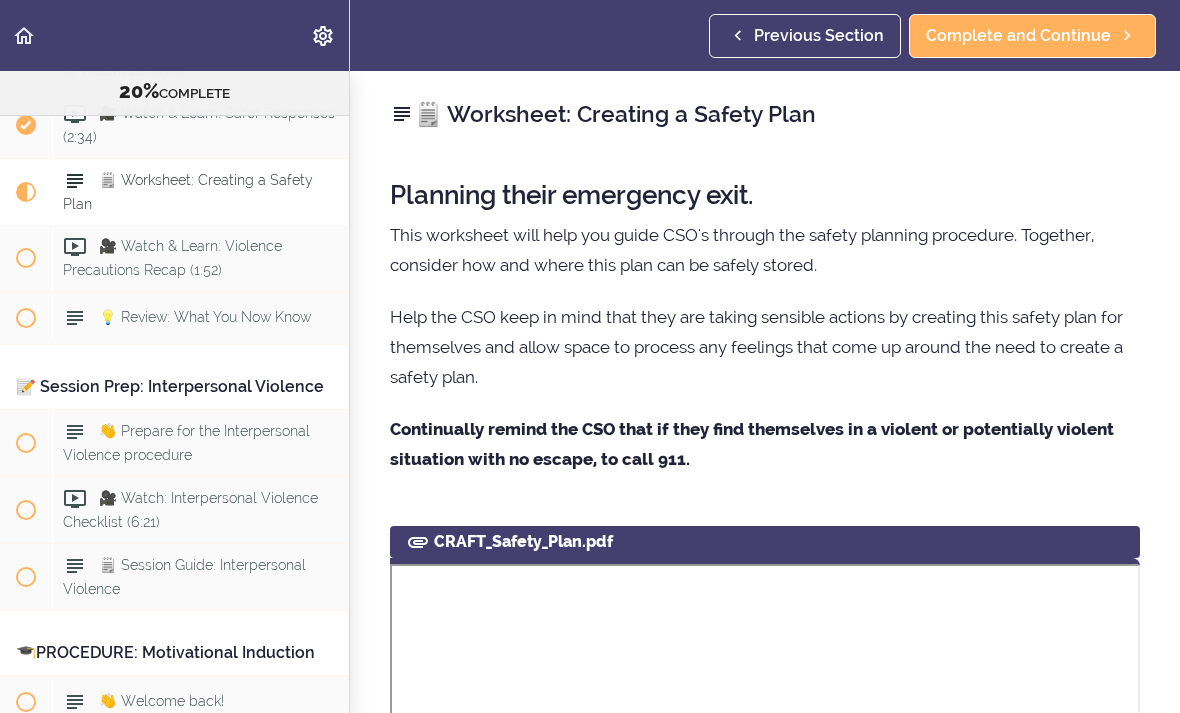 scroll, scrollTop: 2930, scrollLeft: 0, axis: vertical 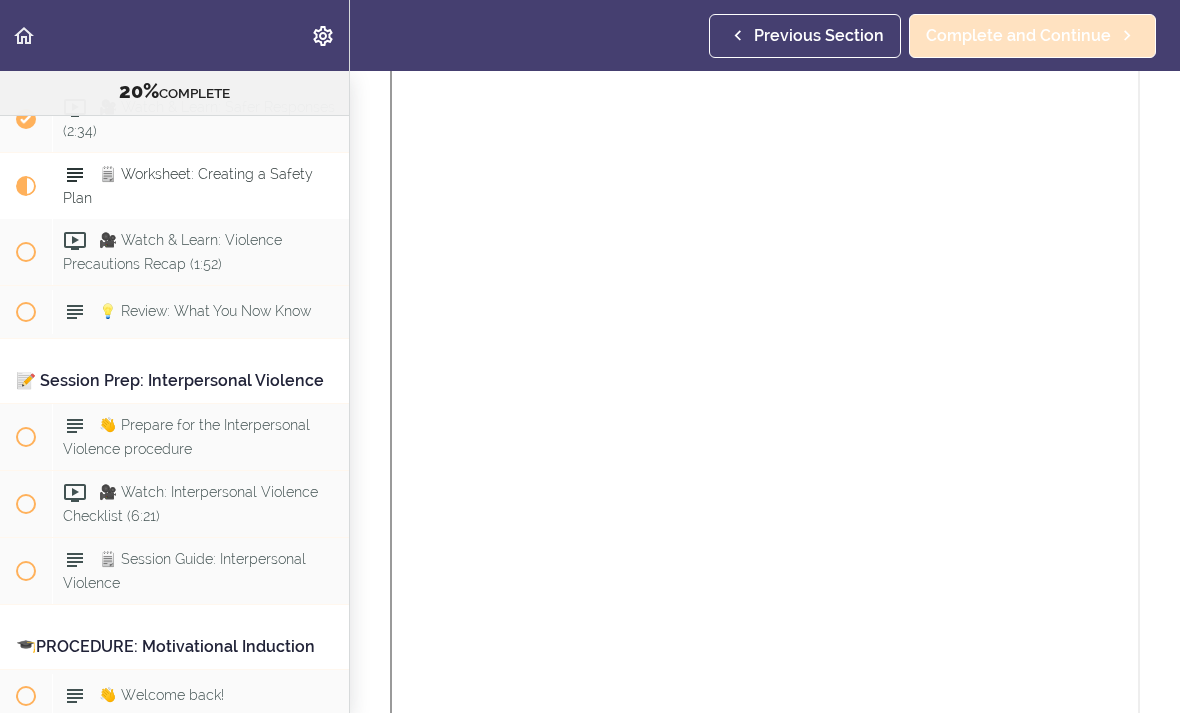click on "Complete and Continue" at bounding box center [1018, 36] 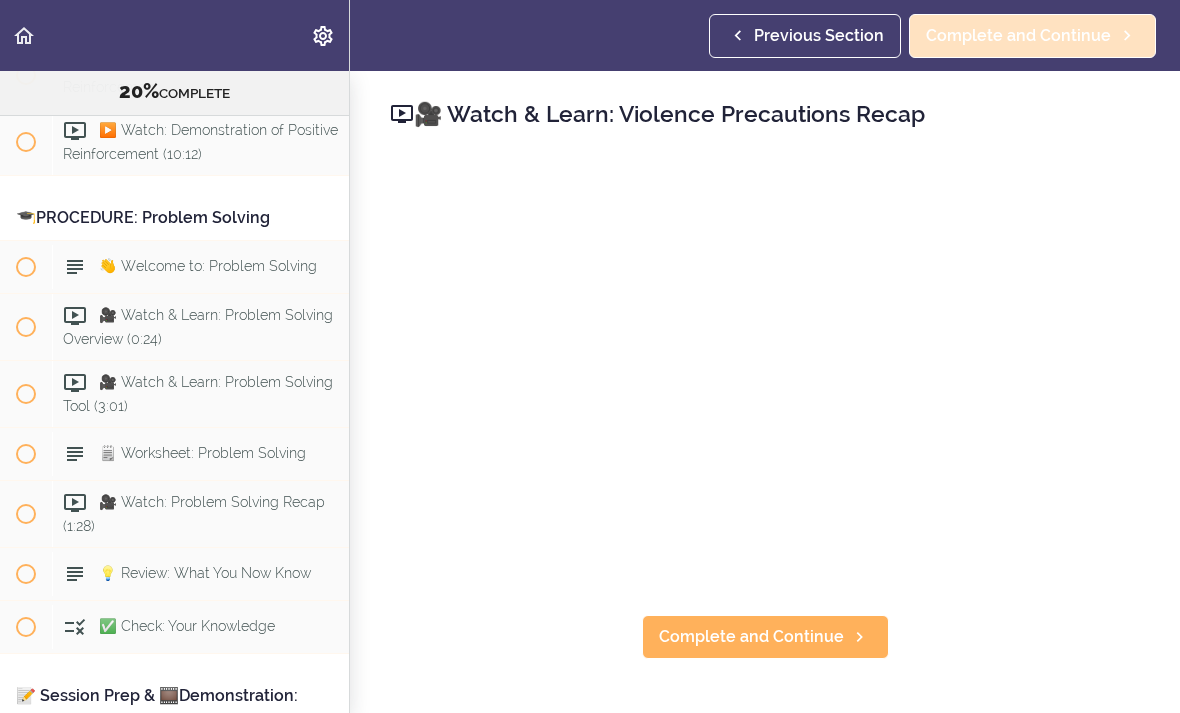 scroll, scrollTop: 8686, scrollLeft: 0, axis: vertical 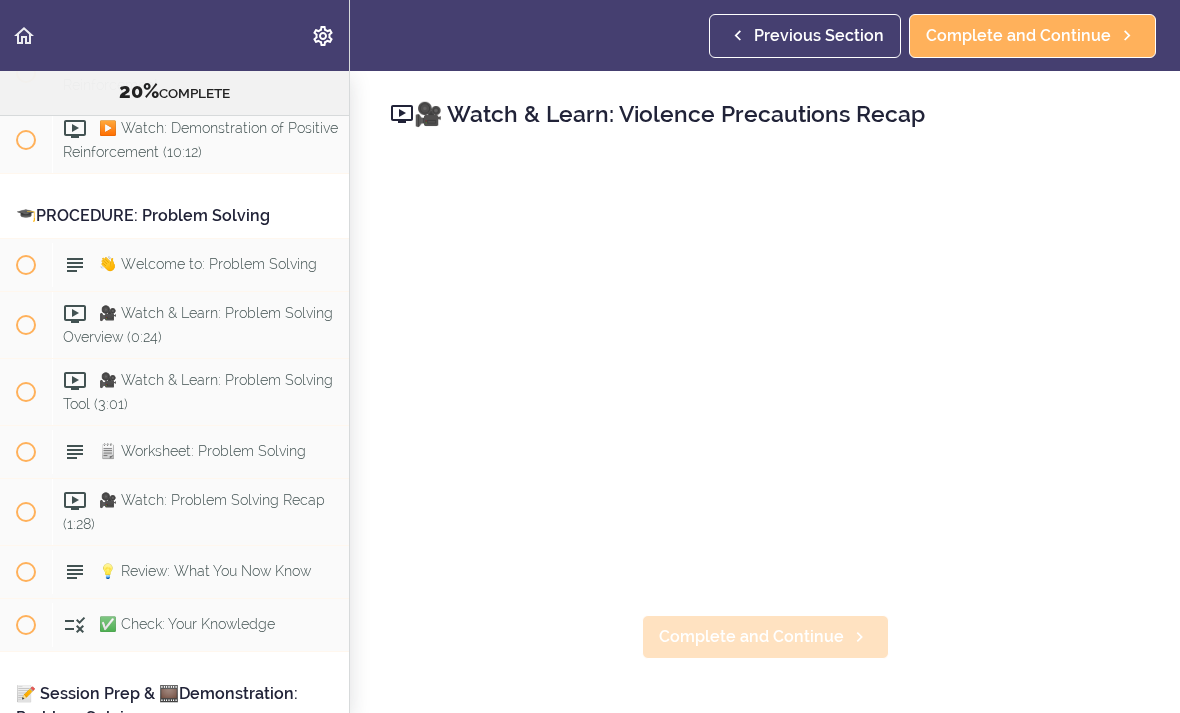 click on "Complete and Continue" at bounding box center (751, 637) 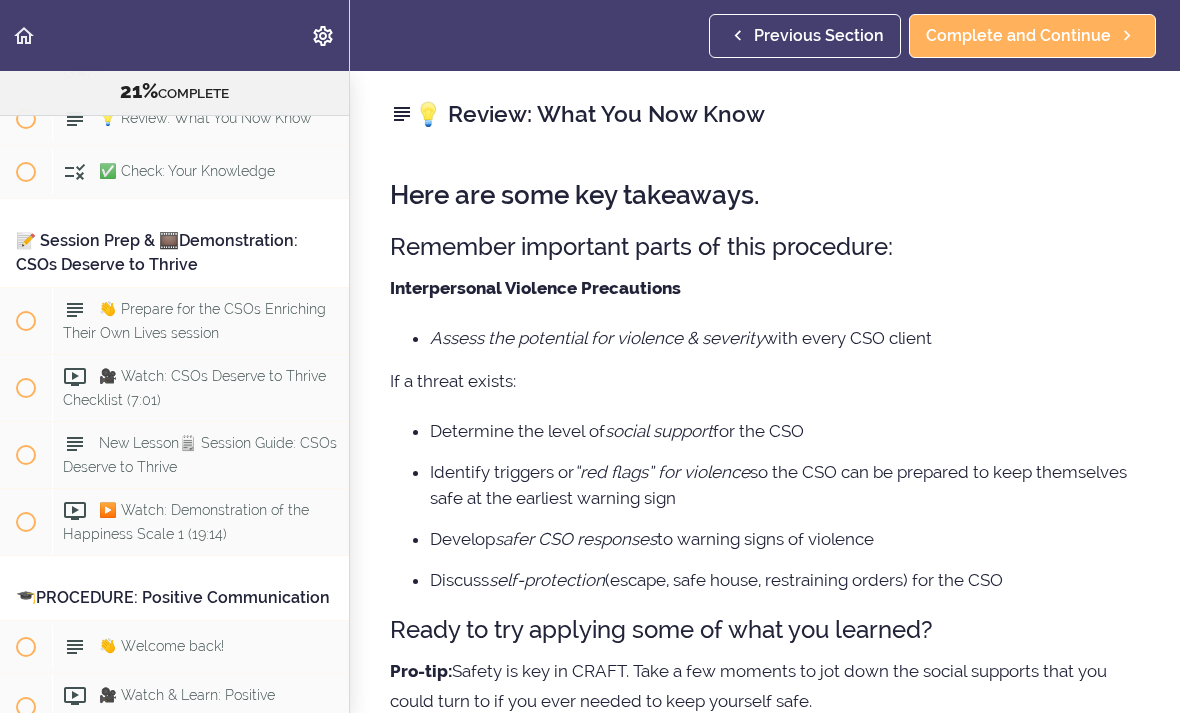 scroll, scrollTop: 3063, scrollLeft: 0, axis: vertical 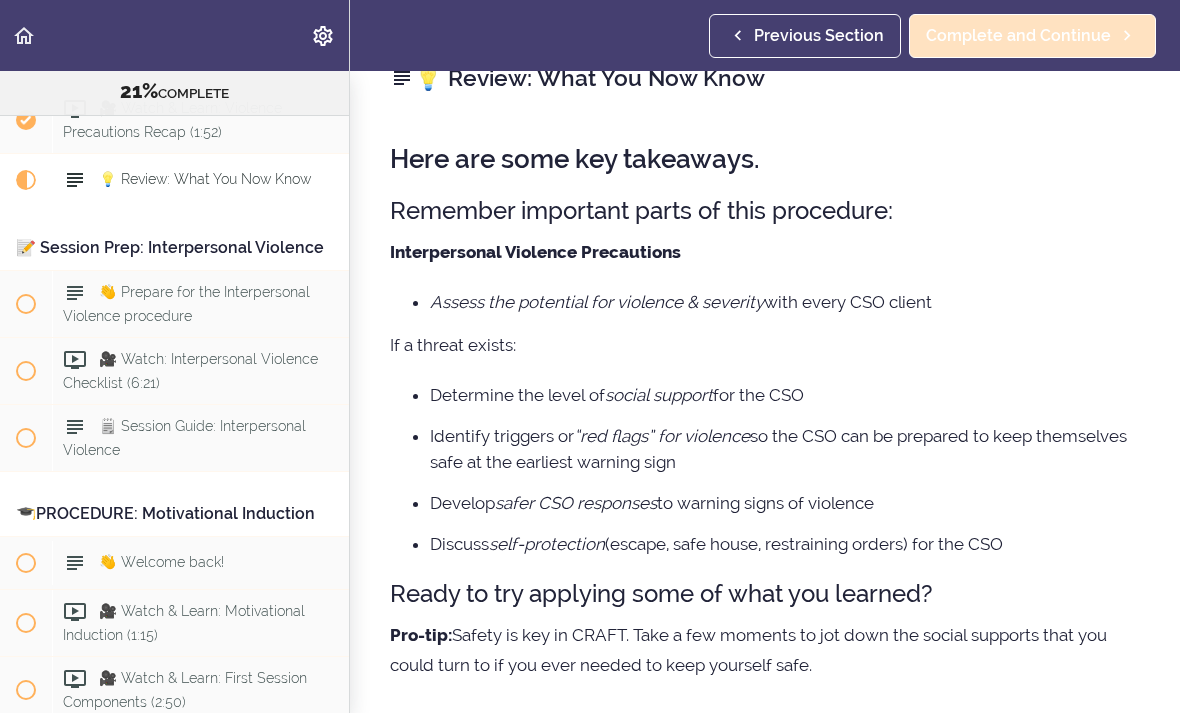 click on "Complete and Continue" at bounding box center (1032, 36) 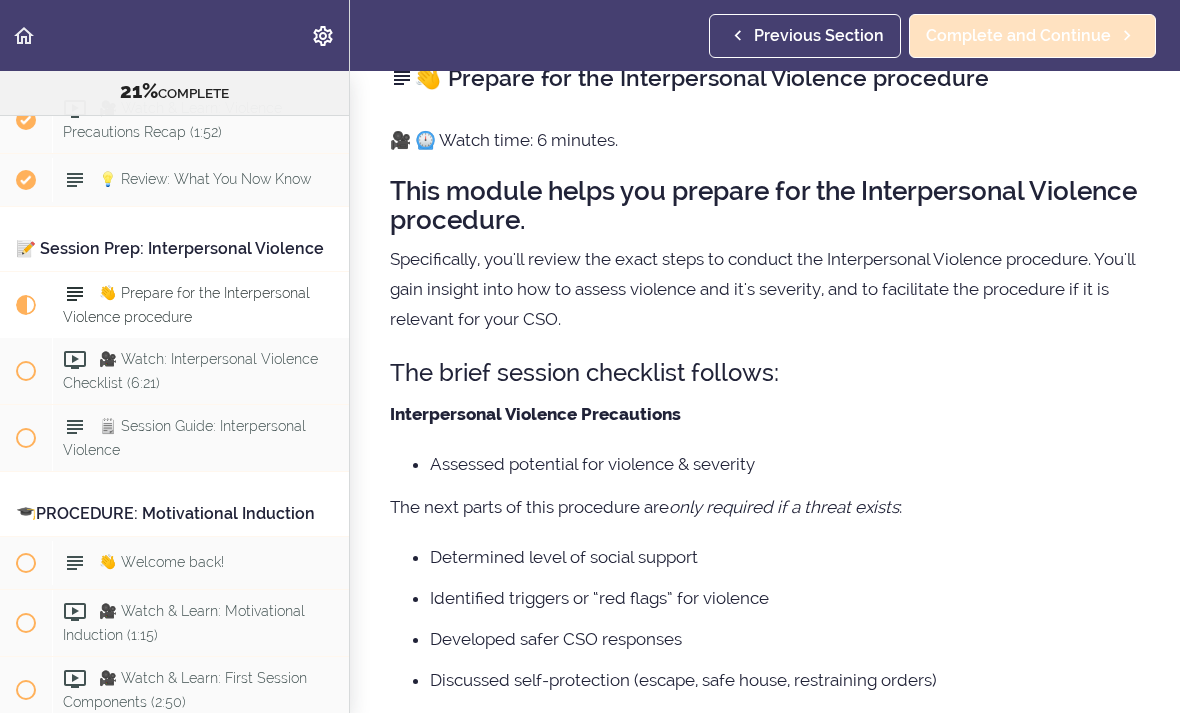 scroll, scrollTop: 0, scrollLeft: 0, axis: both 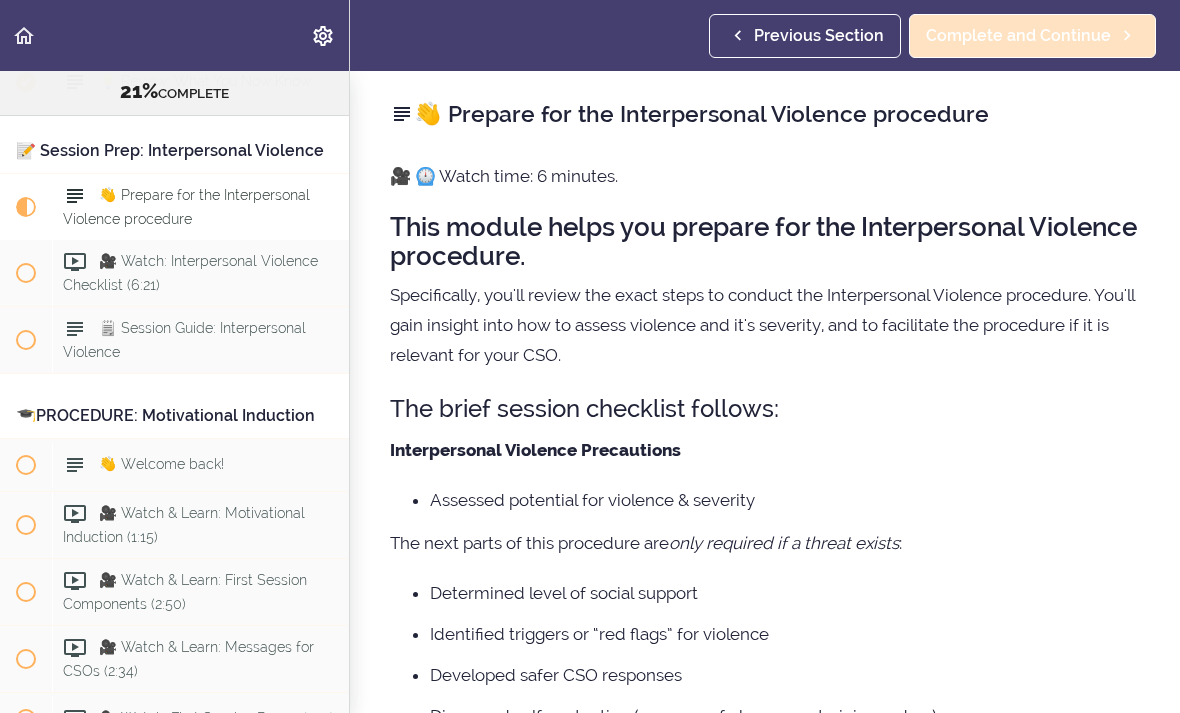 click on "Complete and Continue" at bounding box center [1018, 36] 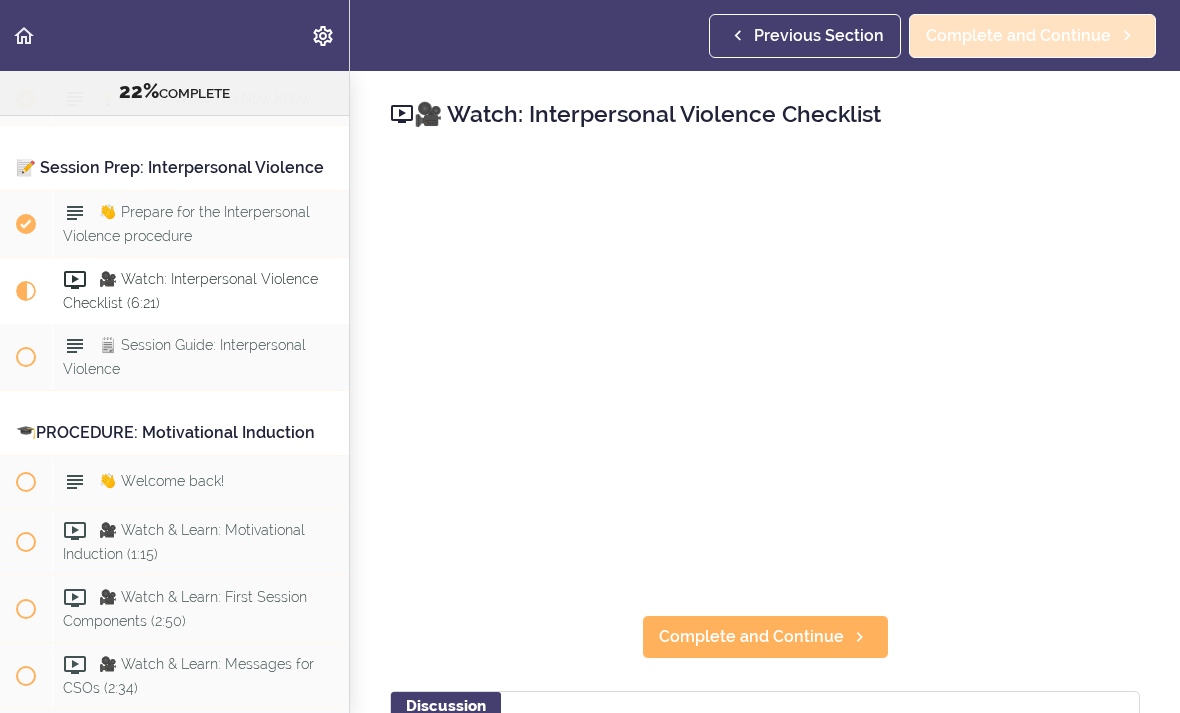scroll, scrollTop: 3146, scrollLeft: 0, axis: vertical 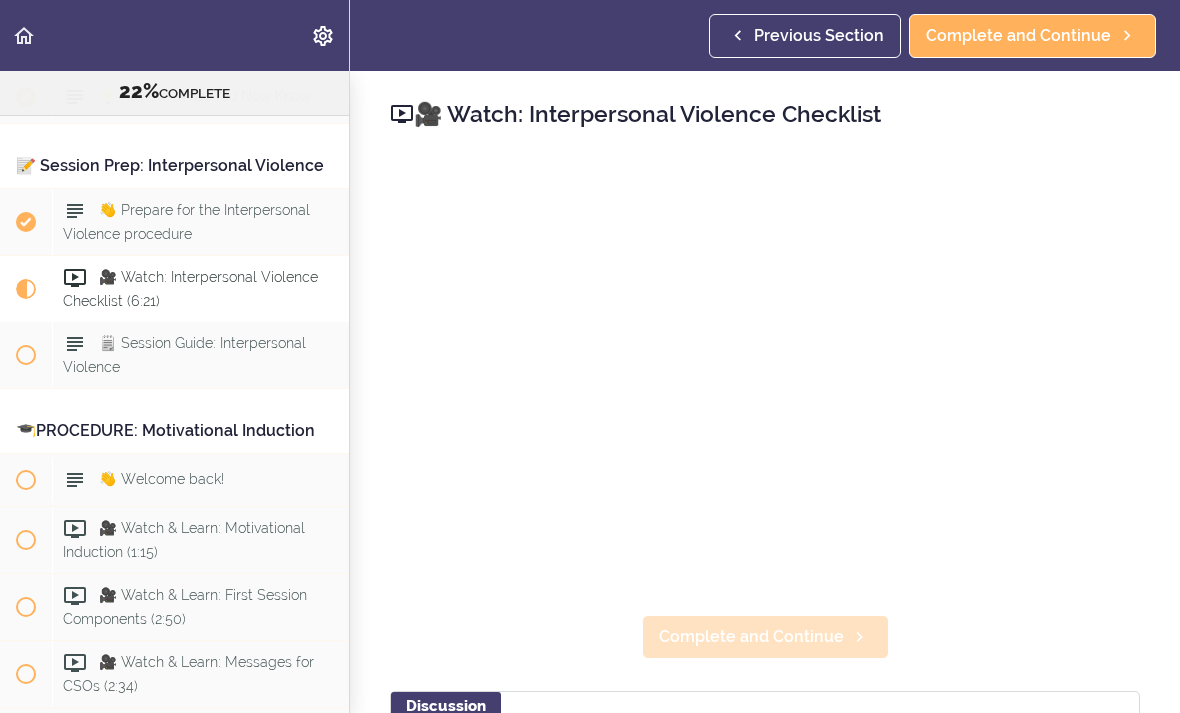 click on "Complete and Continue" at bounding box center (751, 637) 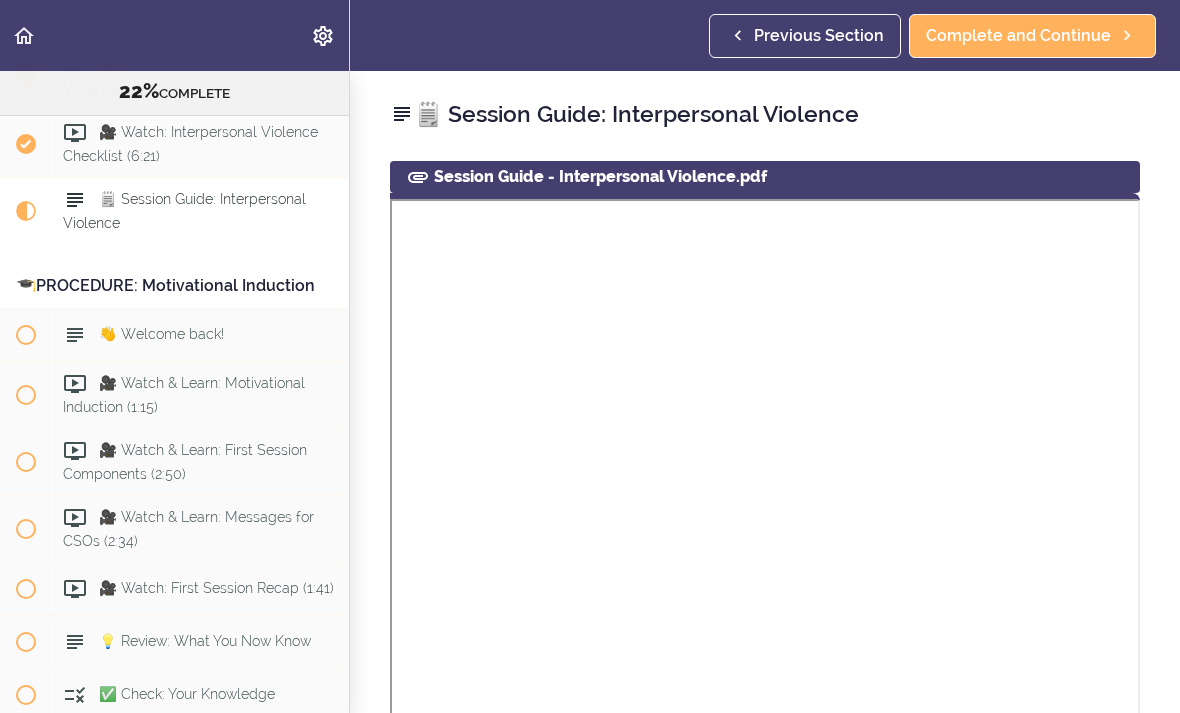 scroll, scrollTop: 3315, scrollLeft: 0, axis: vertical 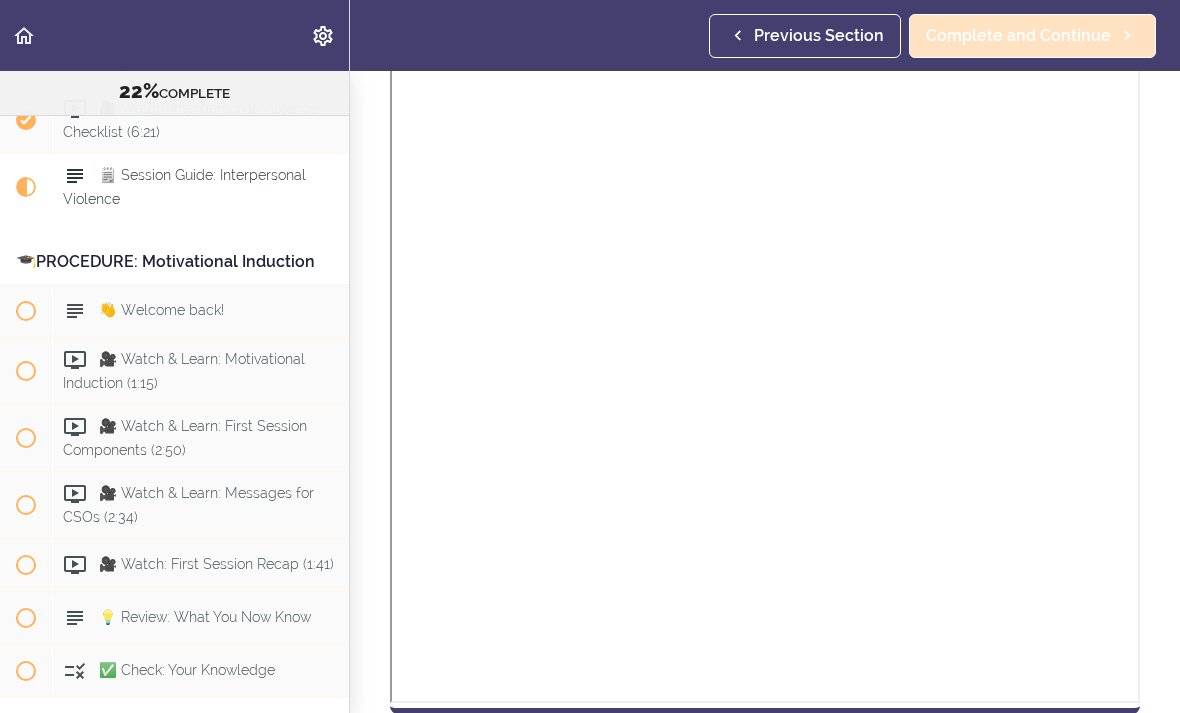 click on "Complete and Continue" at bounding box center [1032, 36] 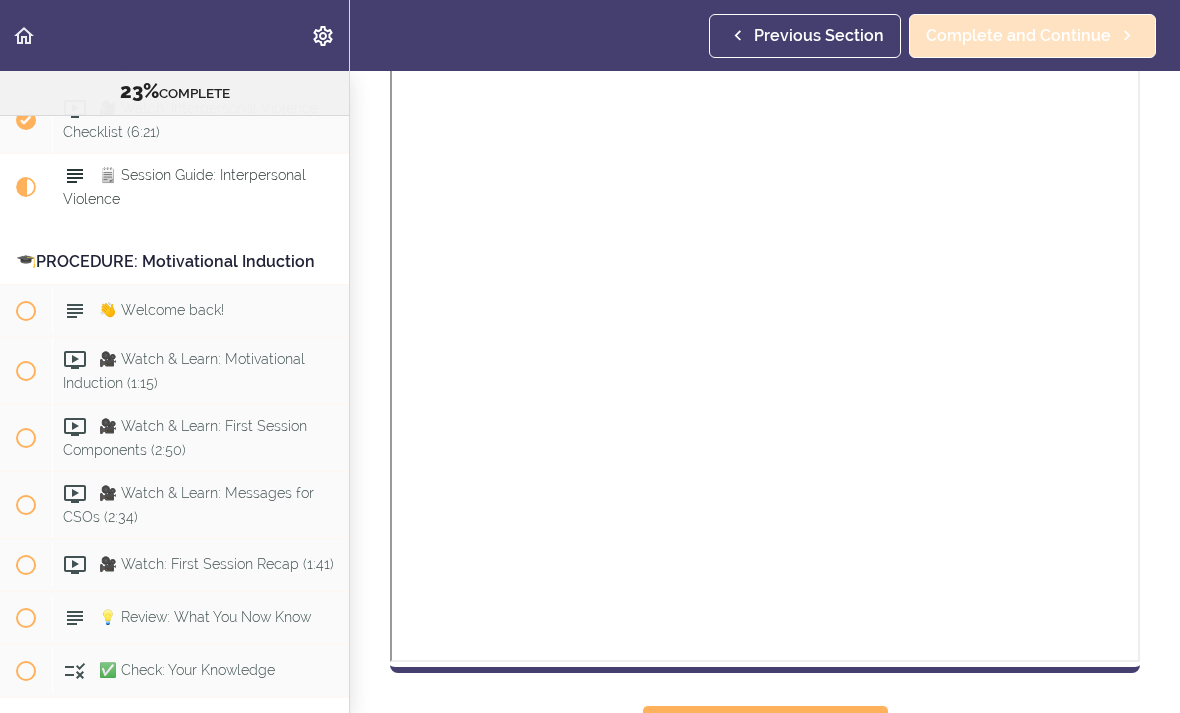 scroll, scrollTop: 243, scrollLeft: 0, axis: vertical 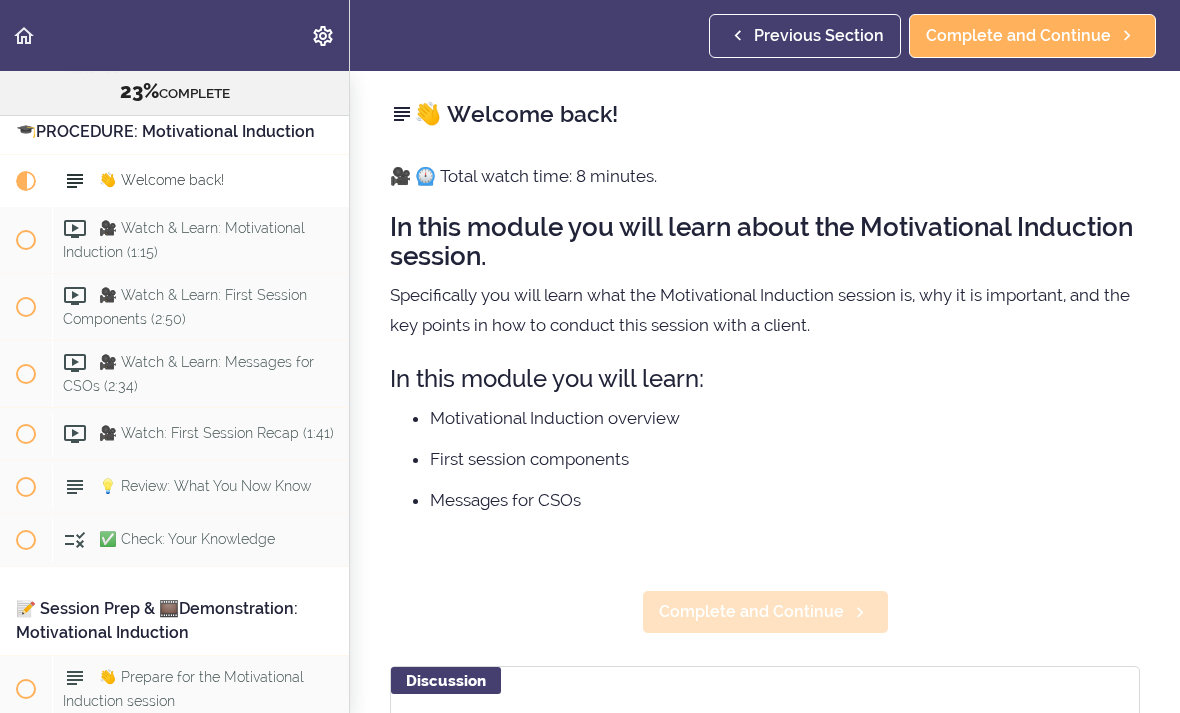 click on "Complete and Continue" at bounding box center (751, 612) 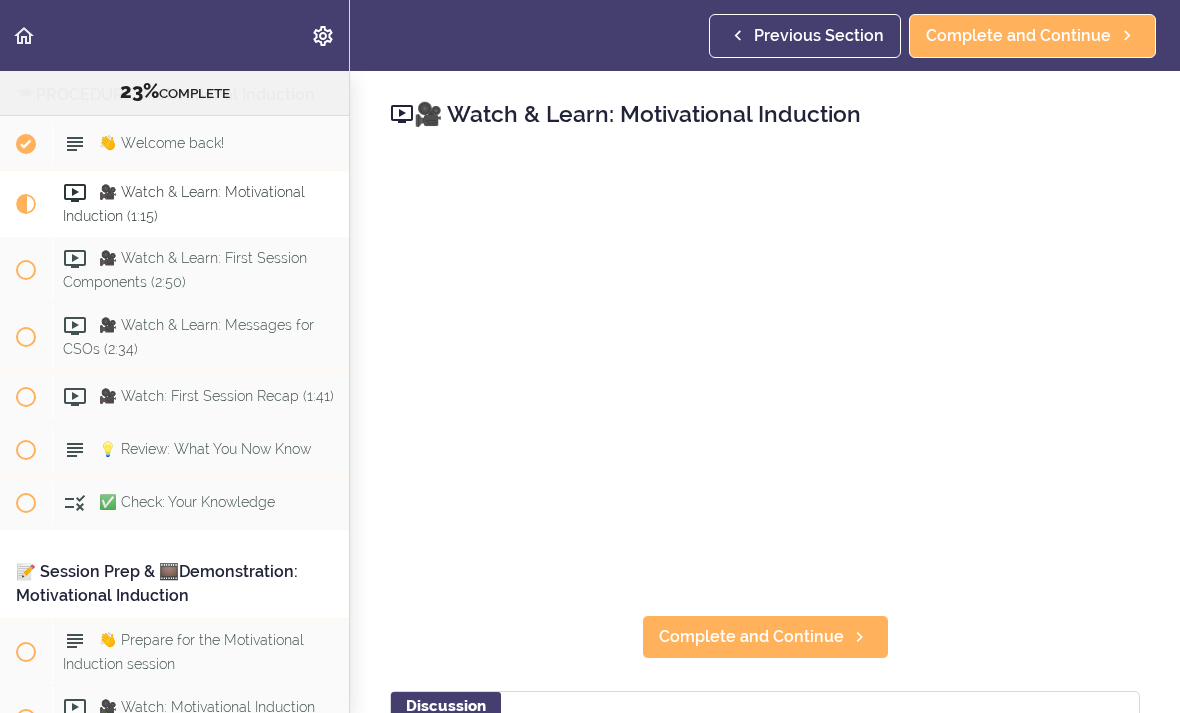 scroll, scrollTop: 3499, scrollLeft: 0, axis: vertical 